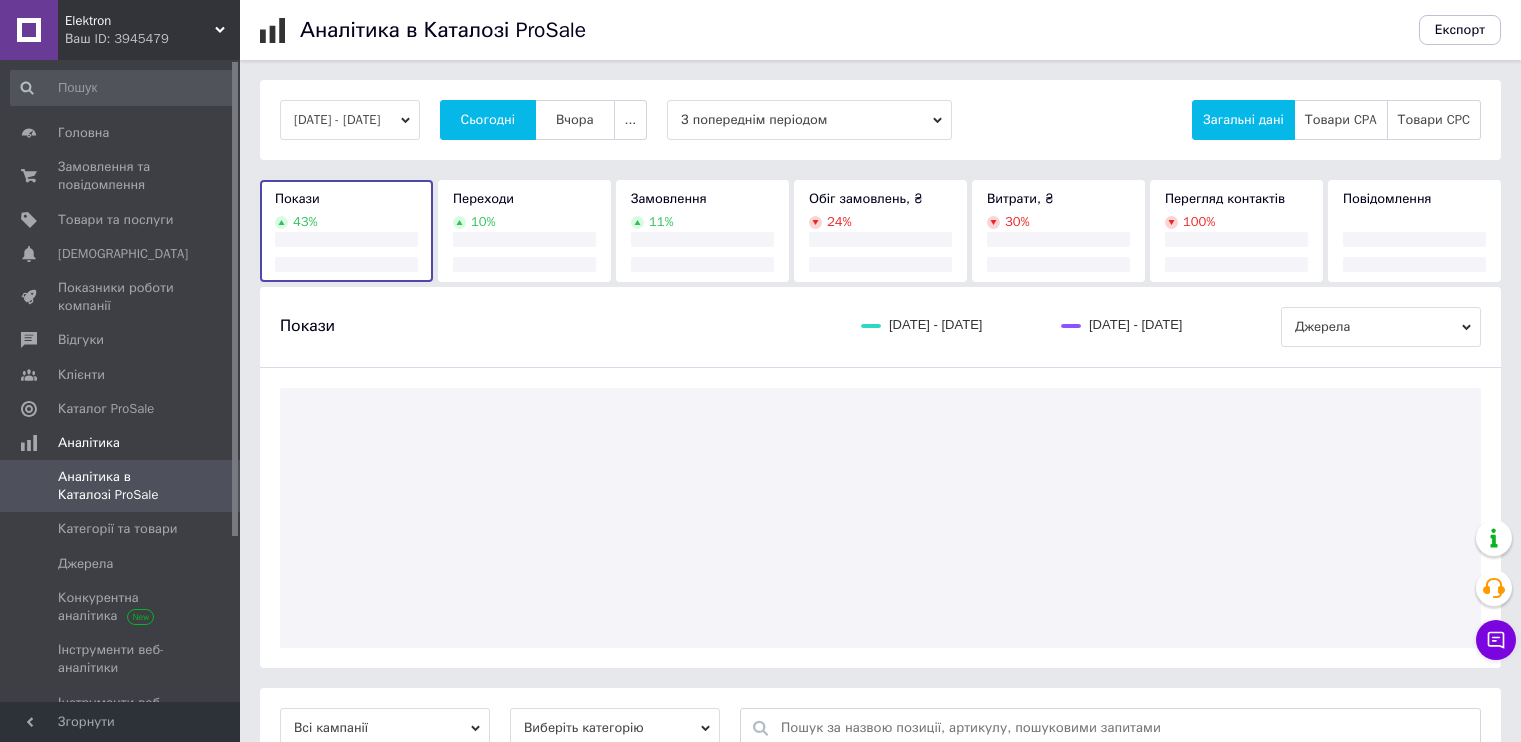 scroll, scrollTop: 0, scrollLeft: 0, axis: both 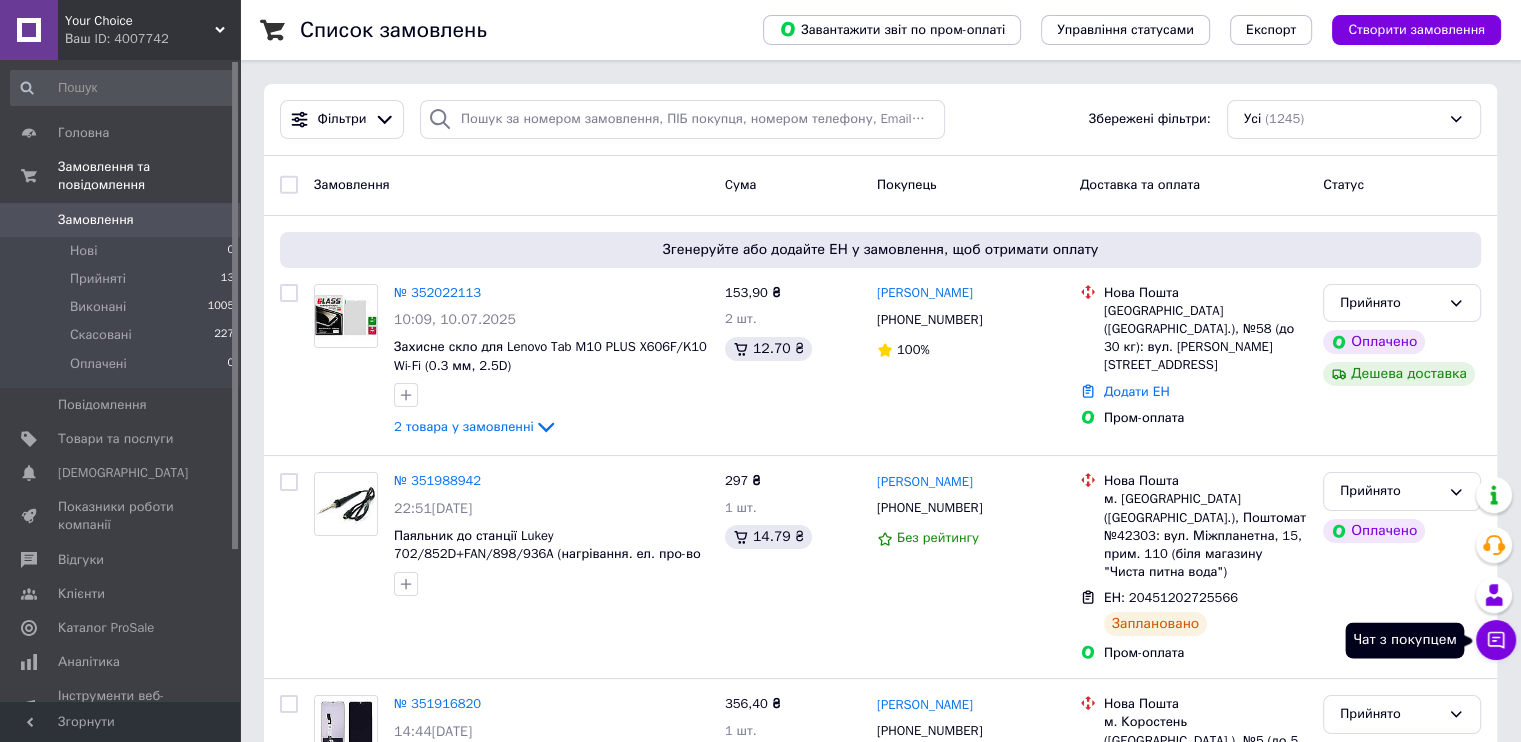 click 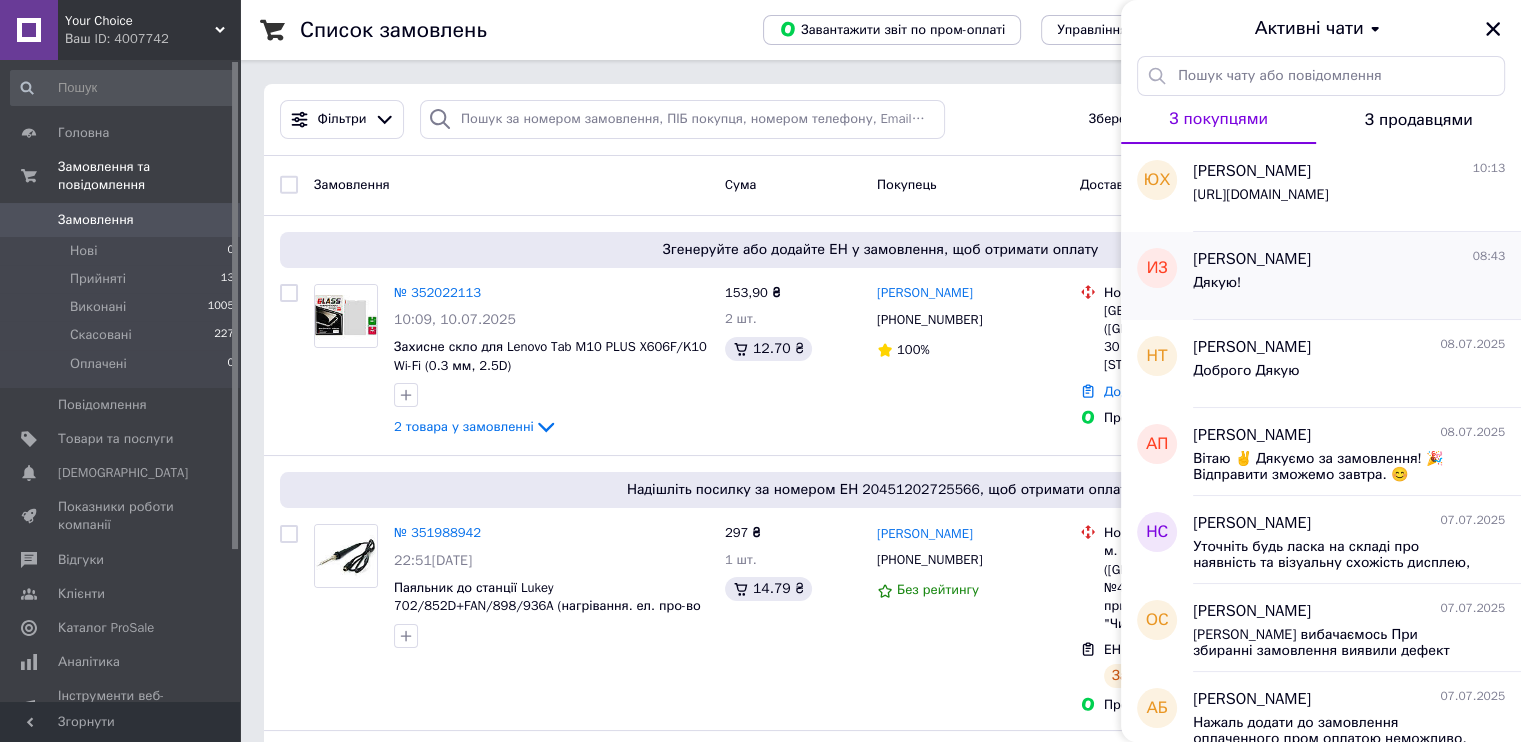 click on "Дякую!" at bounding box center (1349, 287) 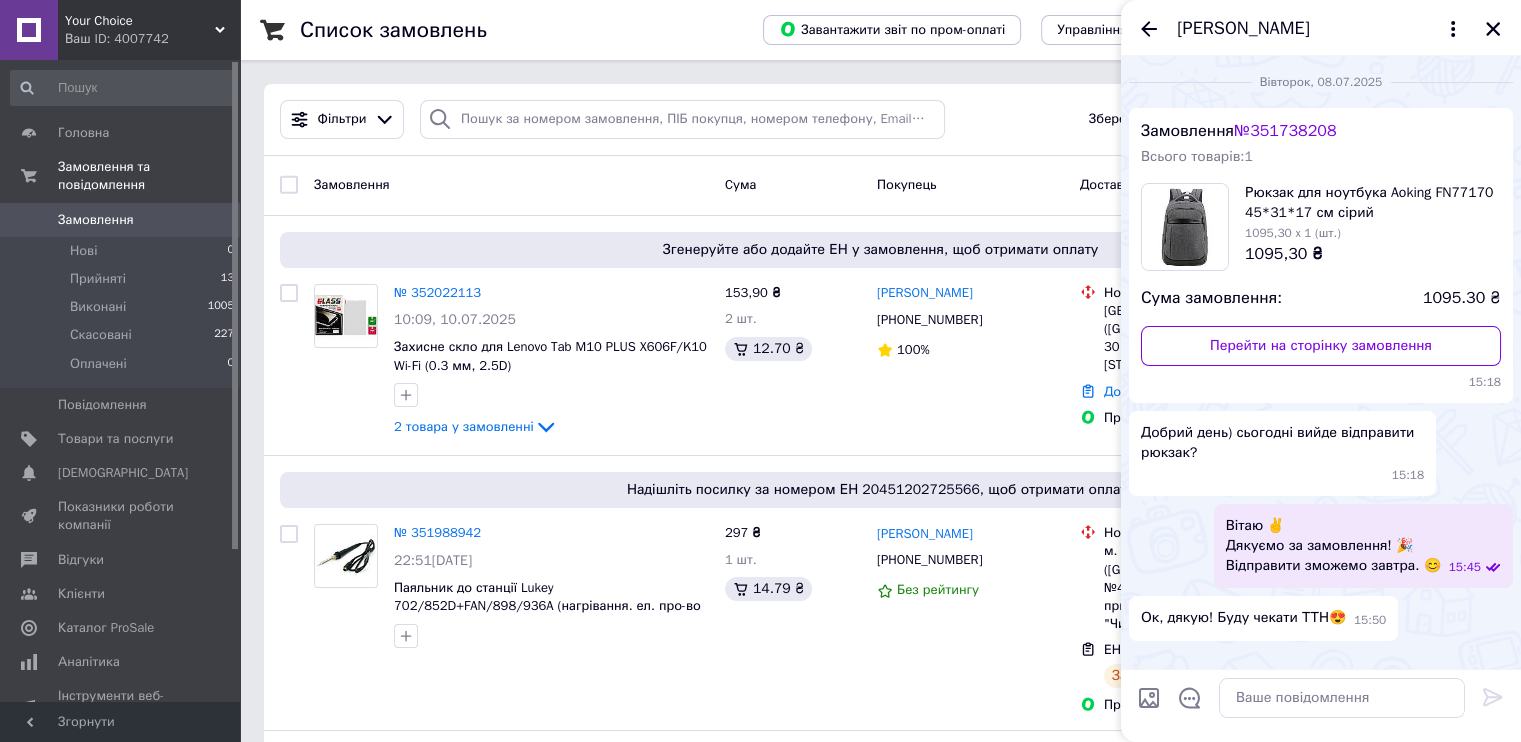 scroll, scrollTop: 2300, scrollLeft: 0, axis: vertical 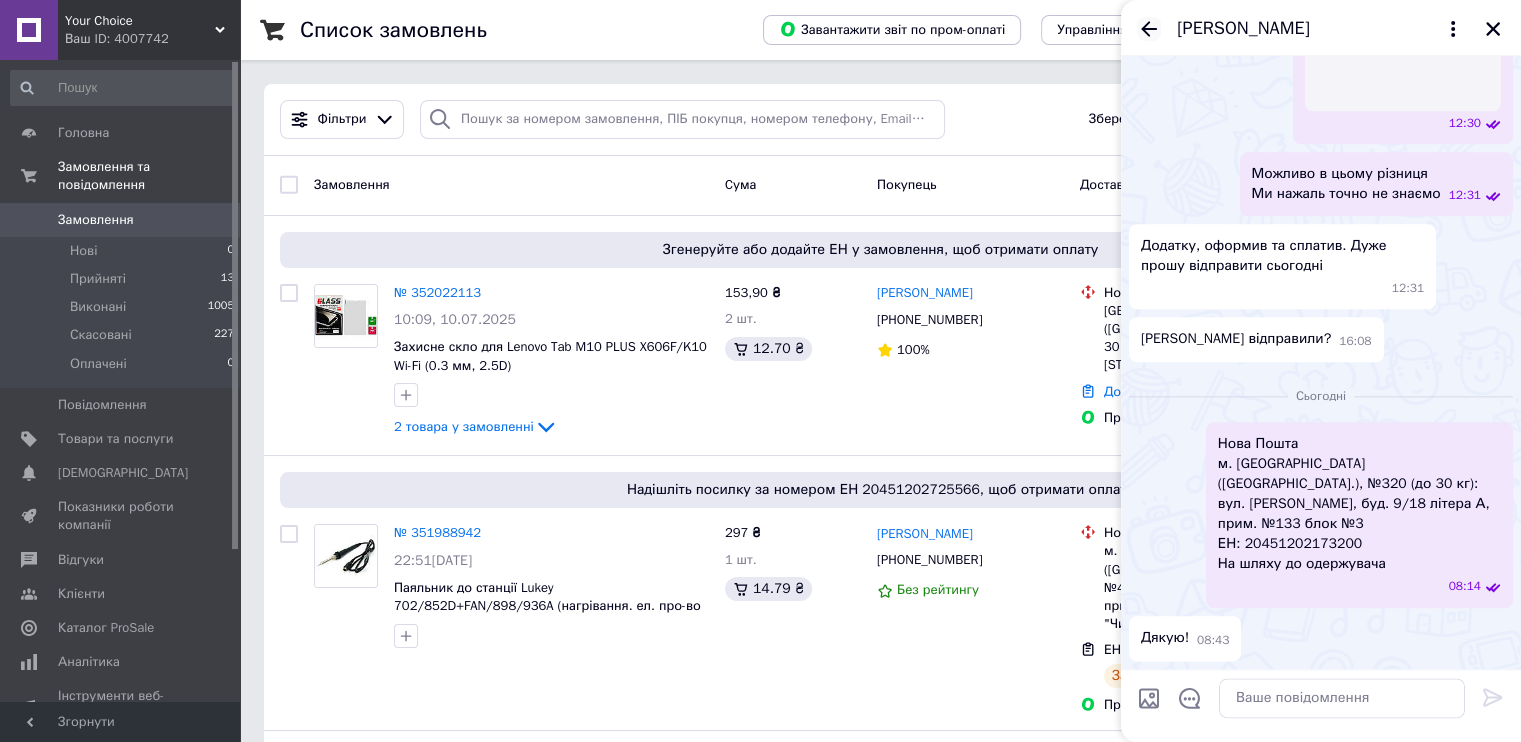 click 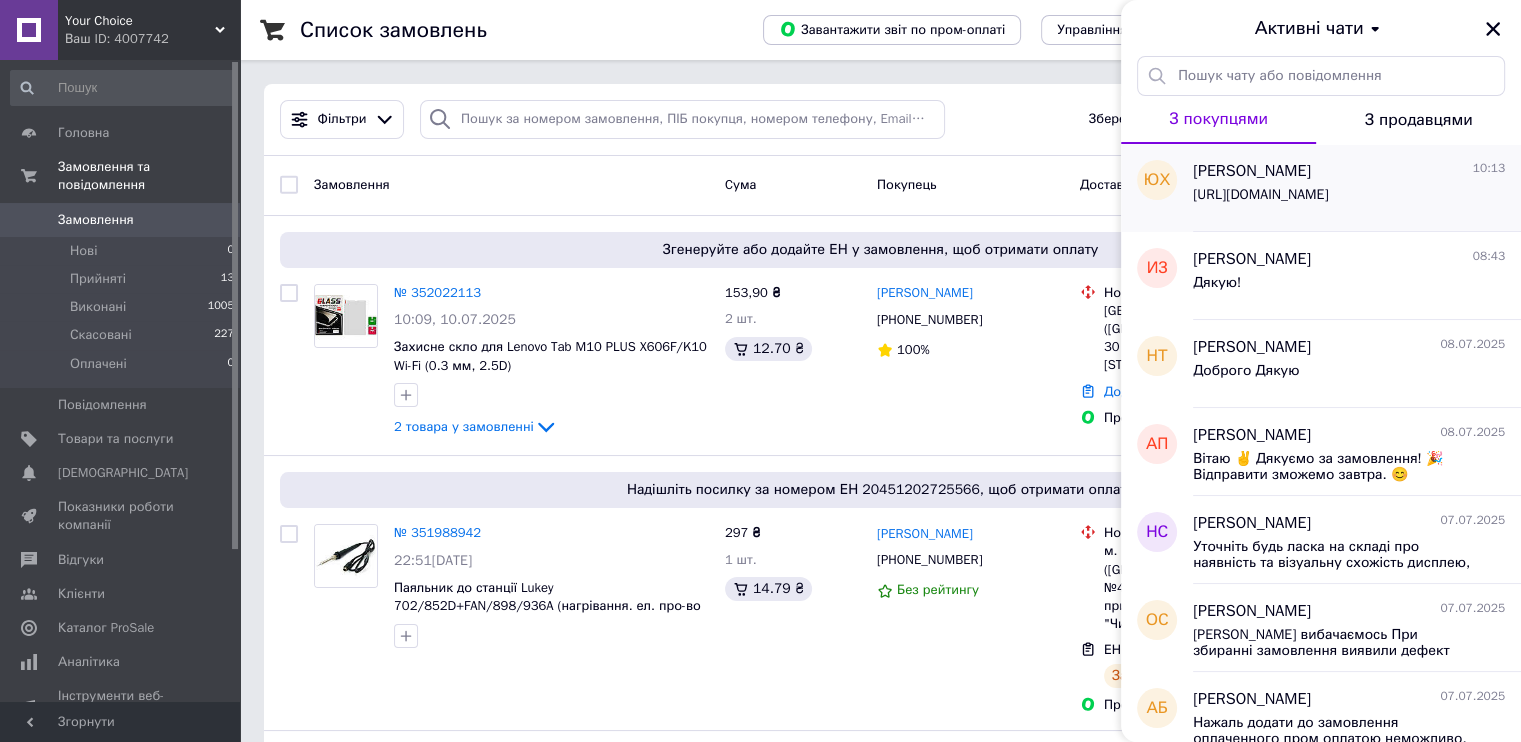 click on "https://yourchoice0.prom.ua/ua/p2395244329-displej-dlya-huawei.html" at bounding box center (1260, 195) 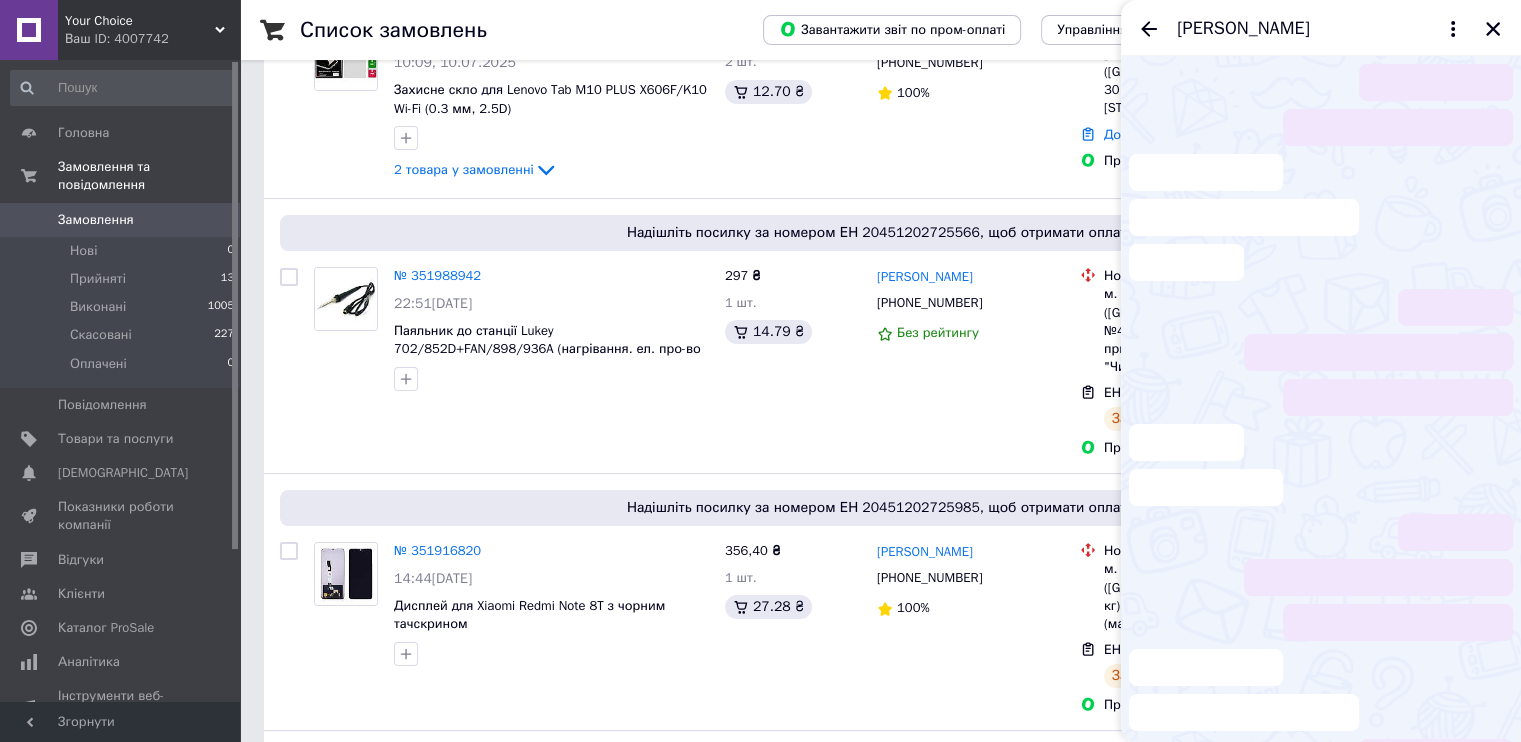 scroll, scrollTop: 0, scrollLeft: 0, axis: both 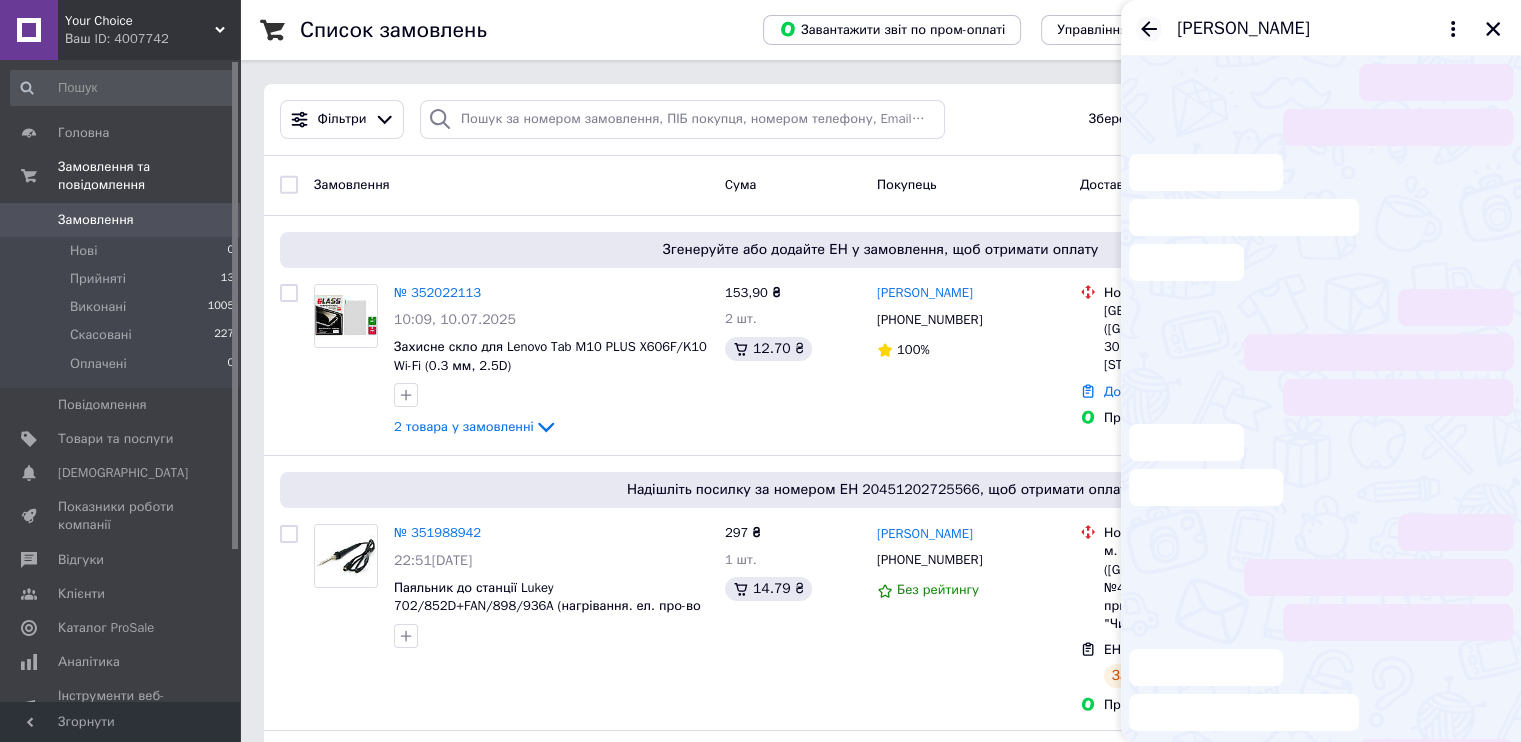 click 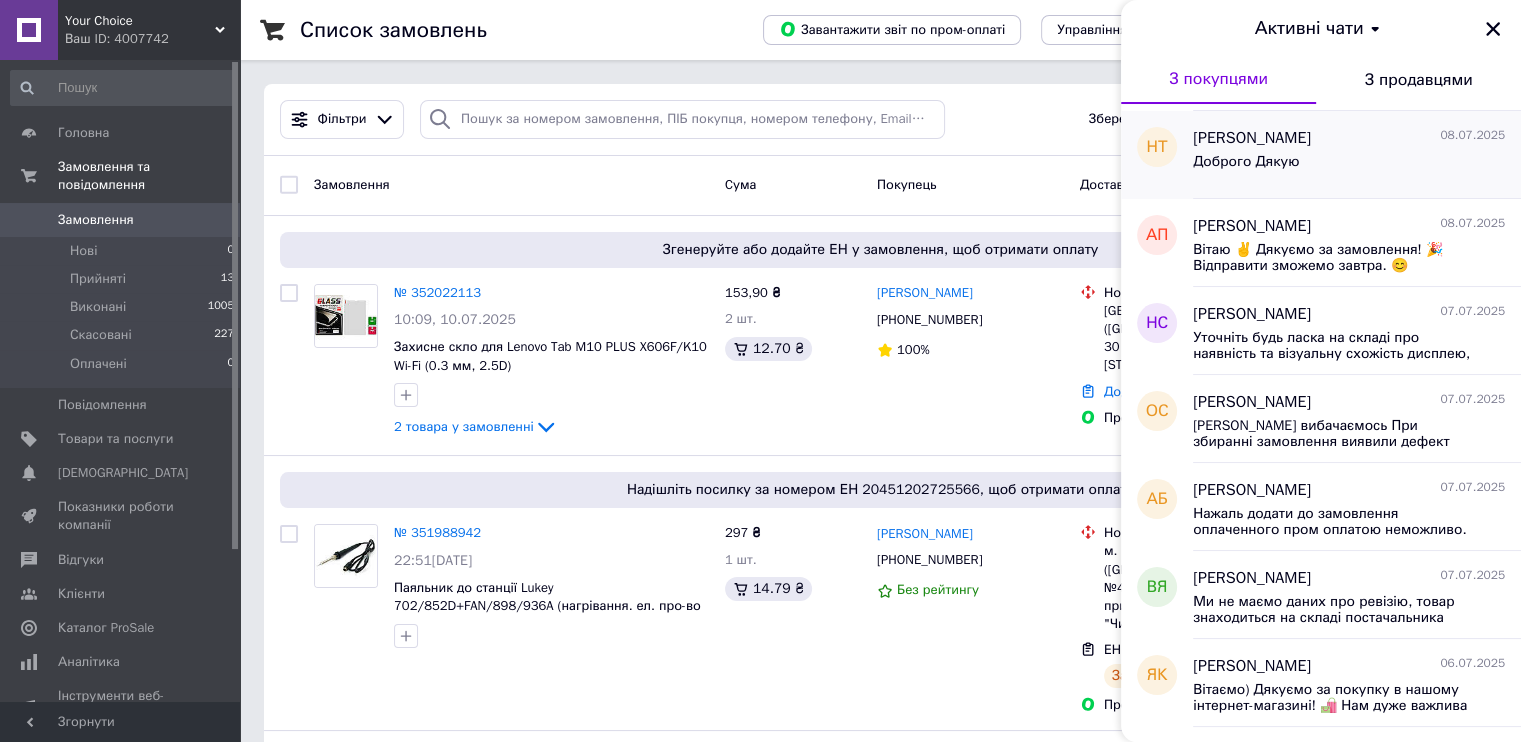 scroll, scrollTop: 200, scrollLeft: 0, axis: vertical 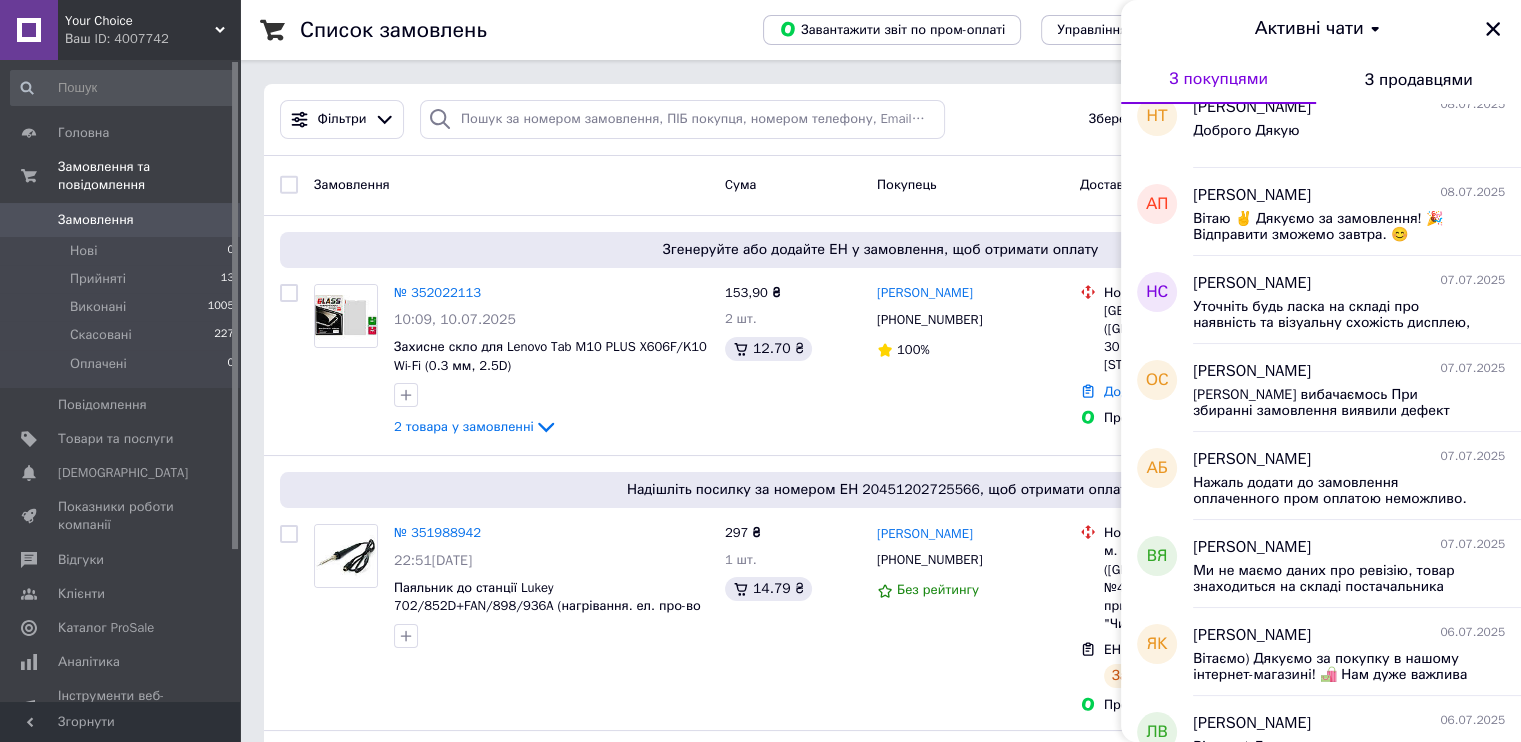 click on "Ваш ID: 4007742" at bounding box center [152, 39] 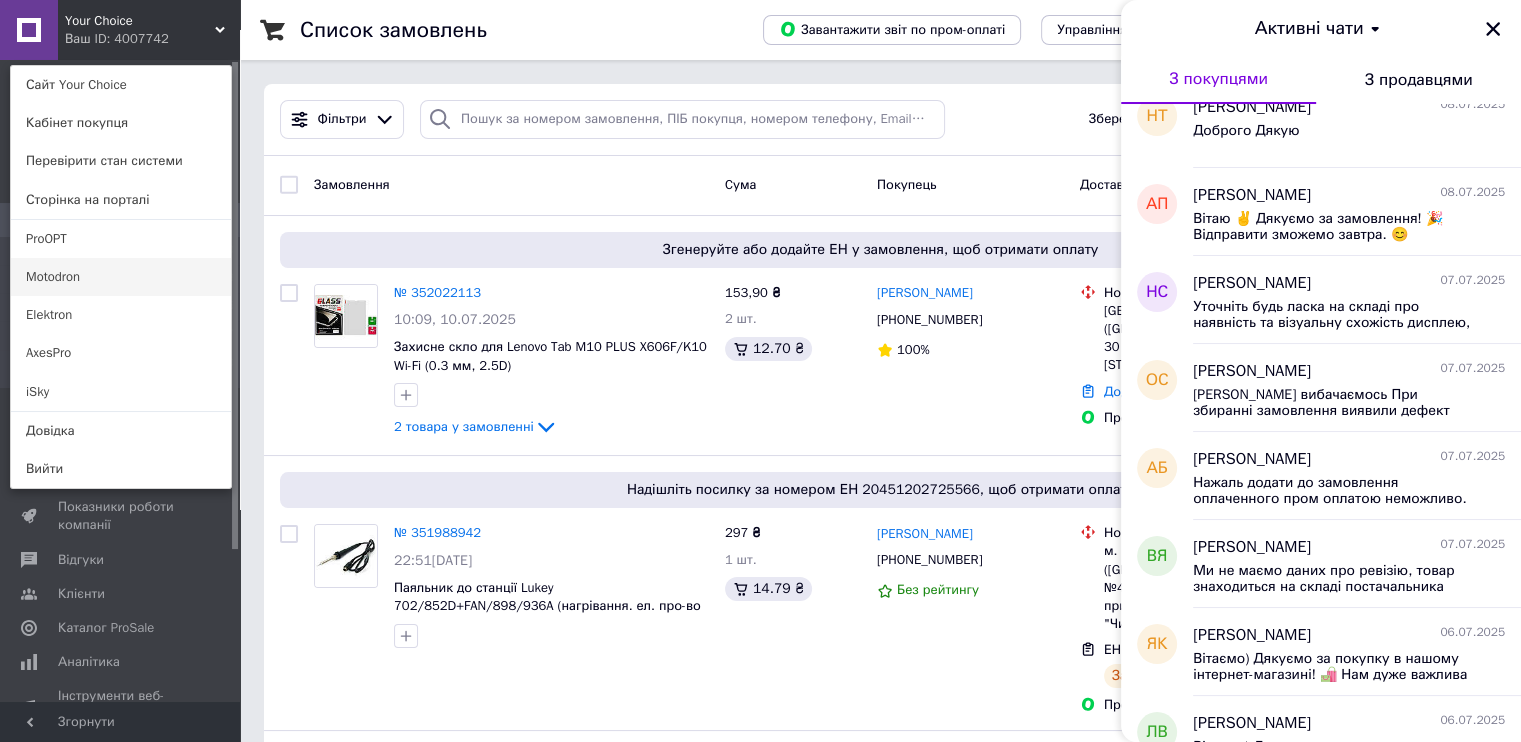 click on "Motodron" at bounding box center (121, 277) 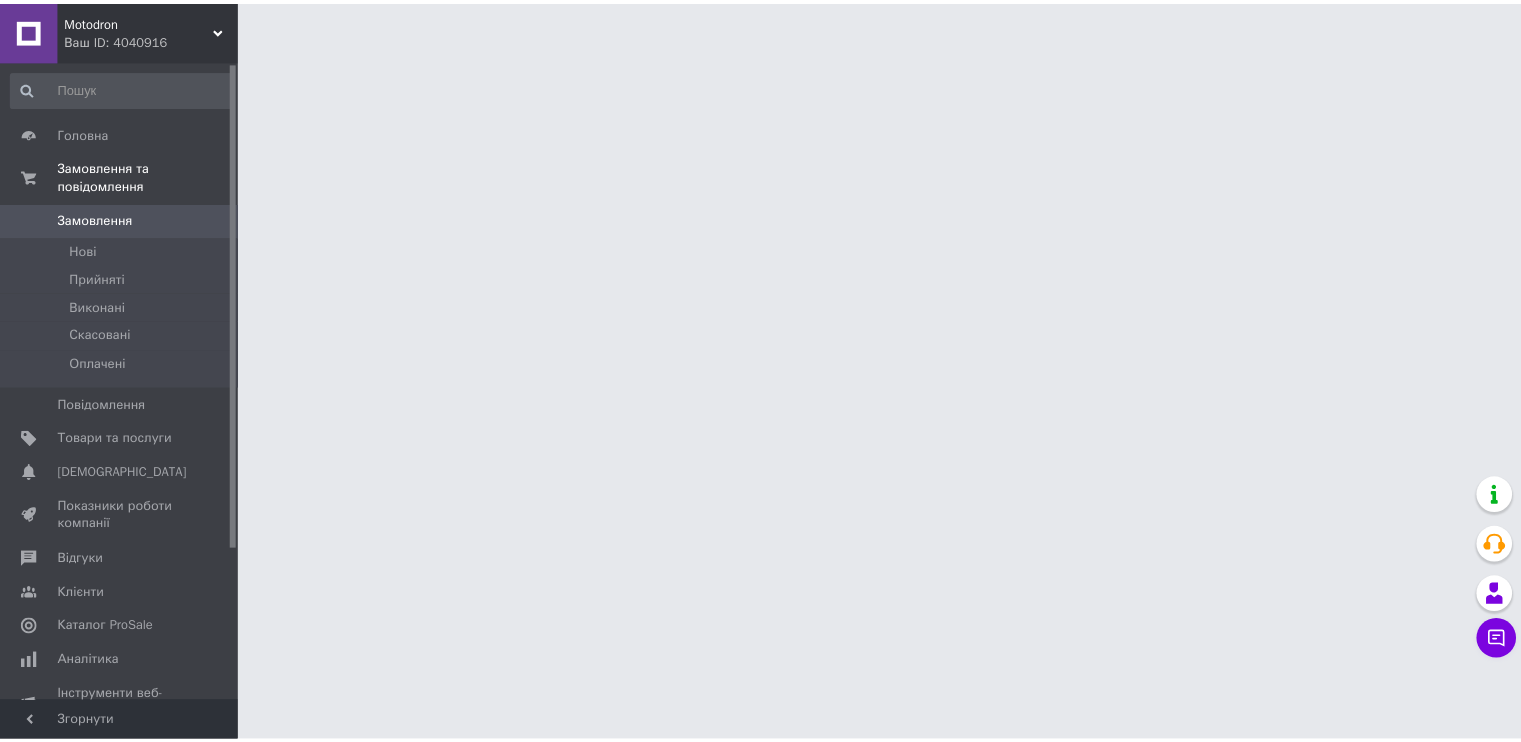 scroll, scrollTop: 0, scrollLeft: 0, axis: both 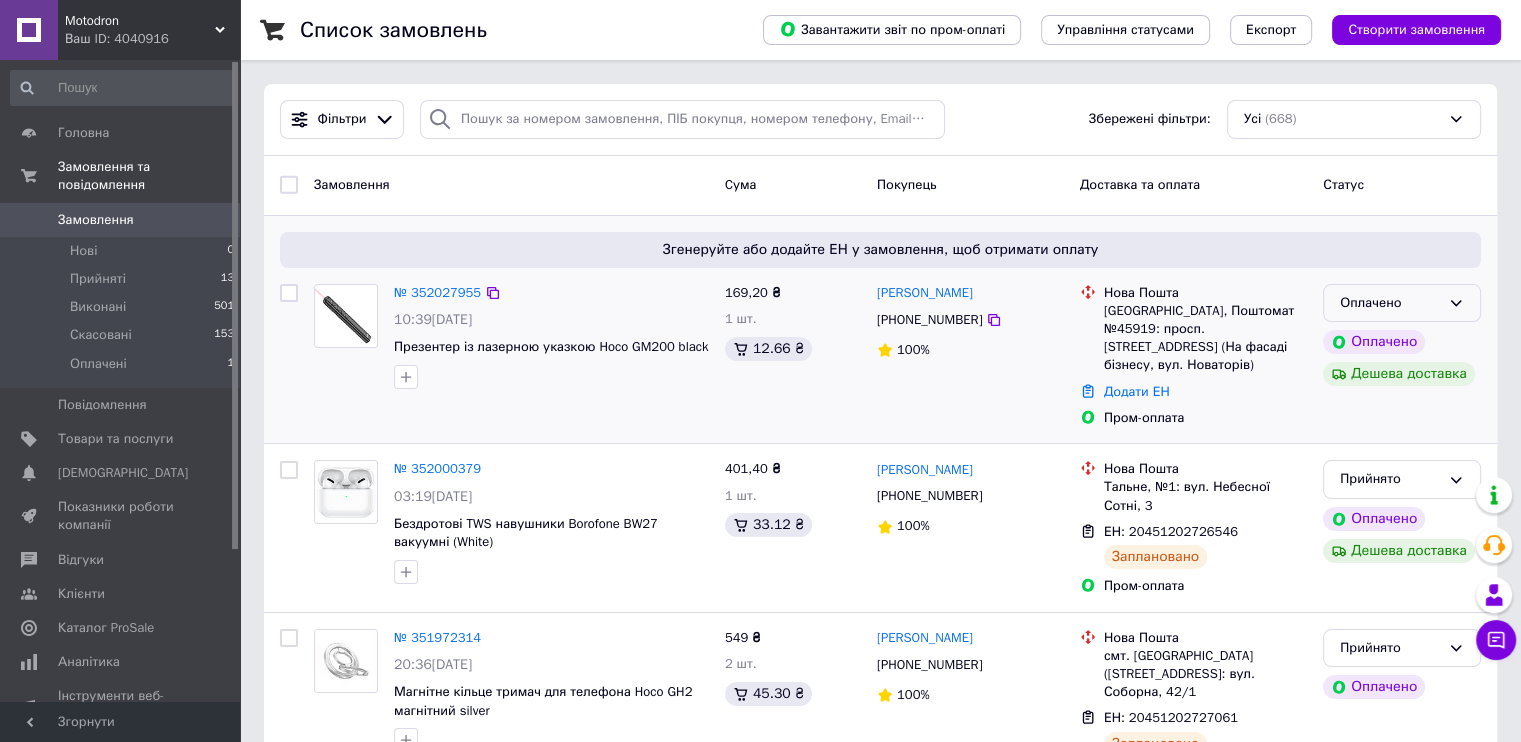 click on "Оплачено" at bounding box center (1390, 303) 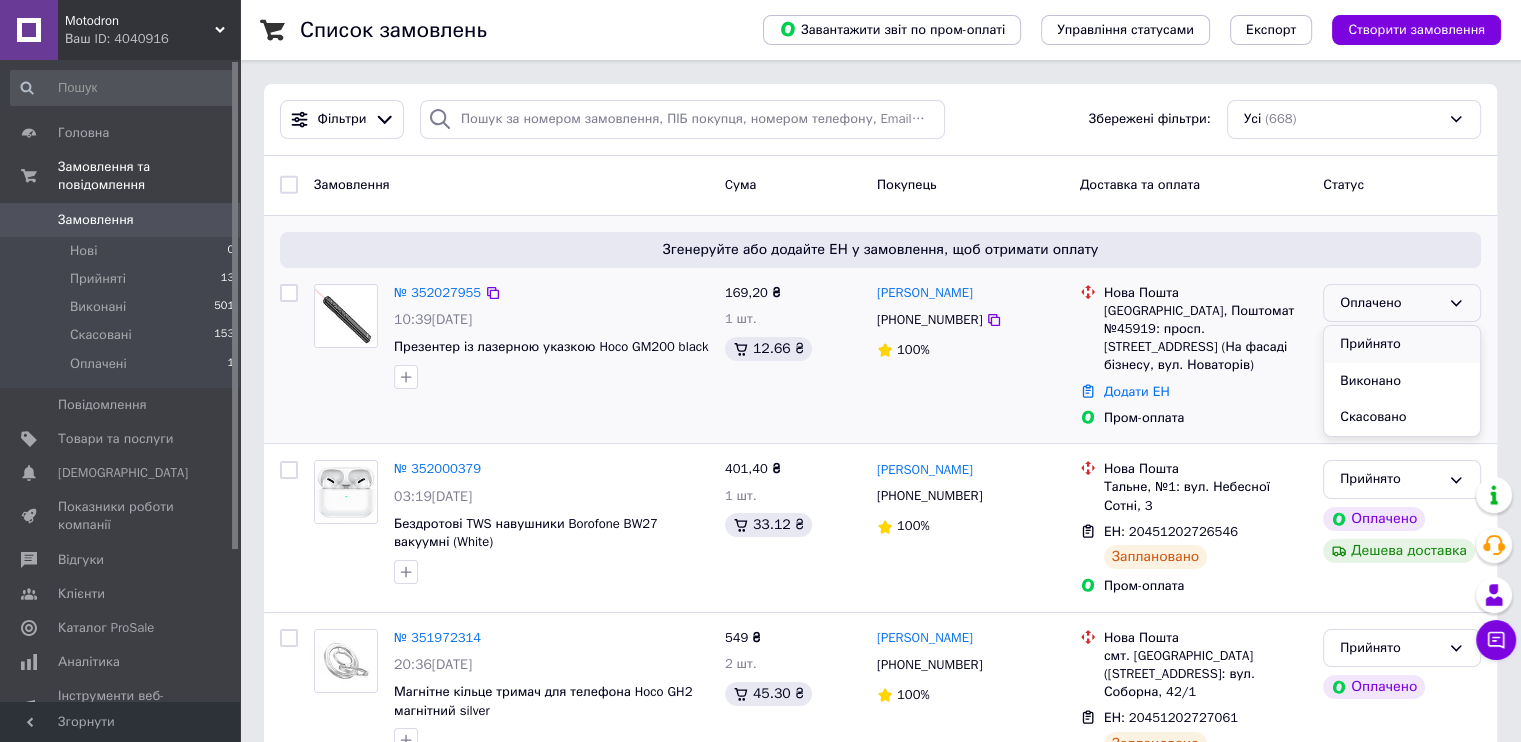 click on "Прийнято" at bounding box center (1402, 344) 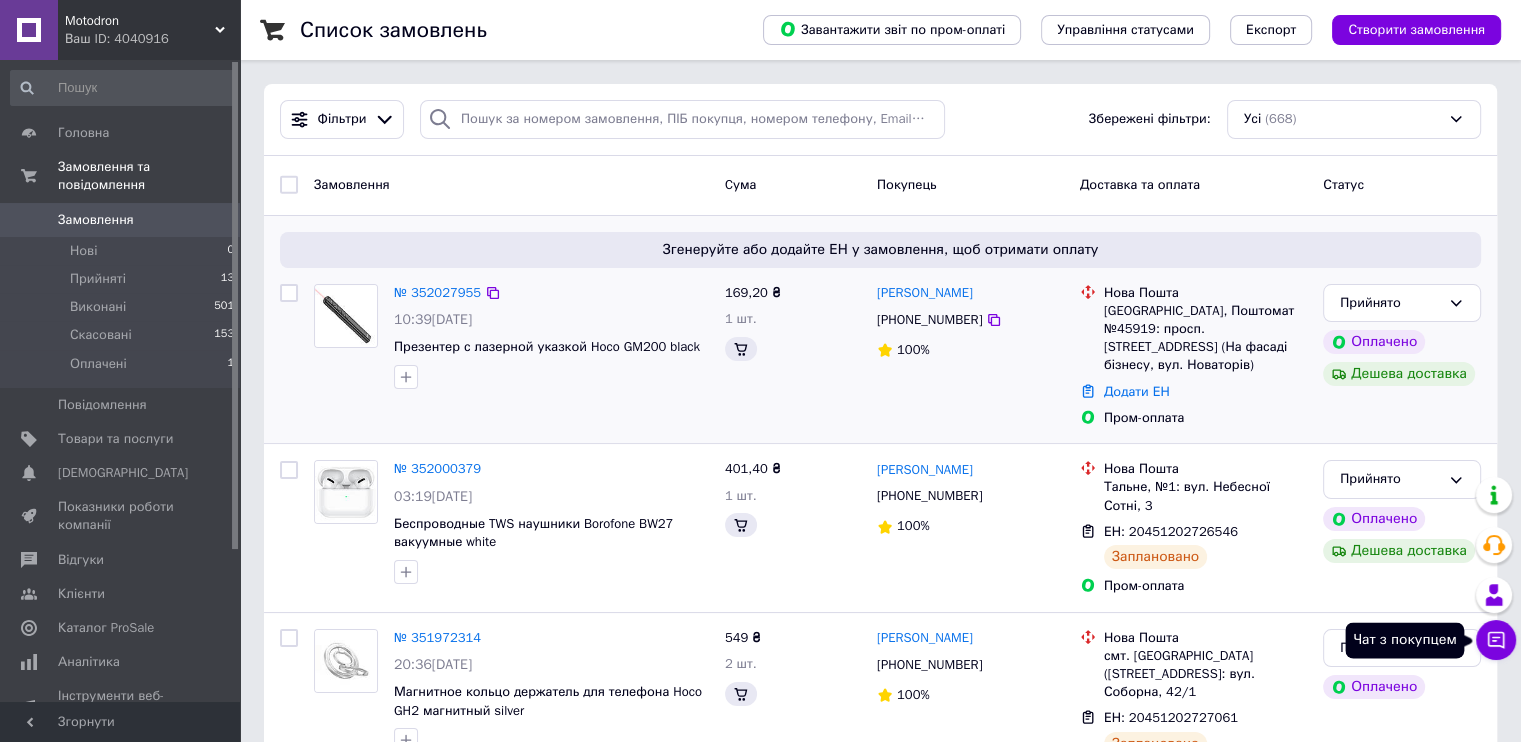 click 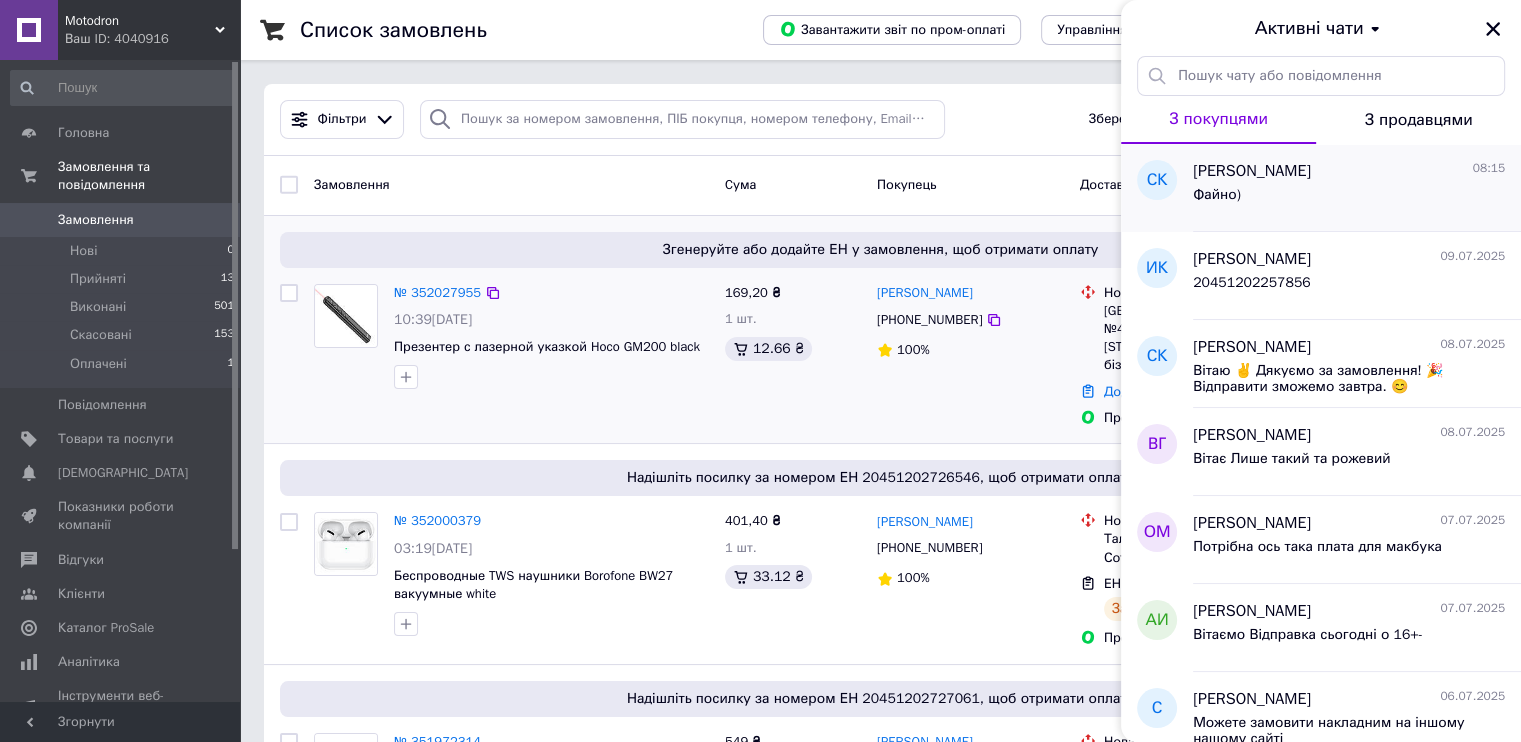 click on "Файно)" at bounding box center (1349, 199) 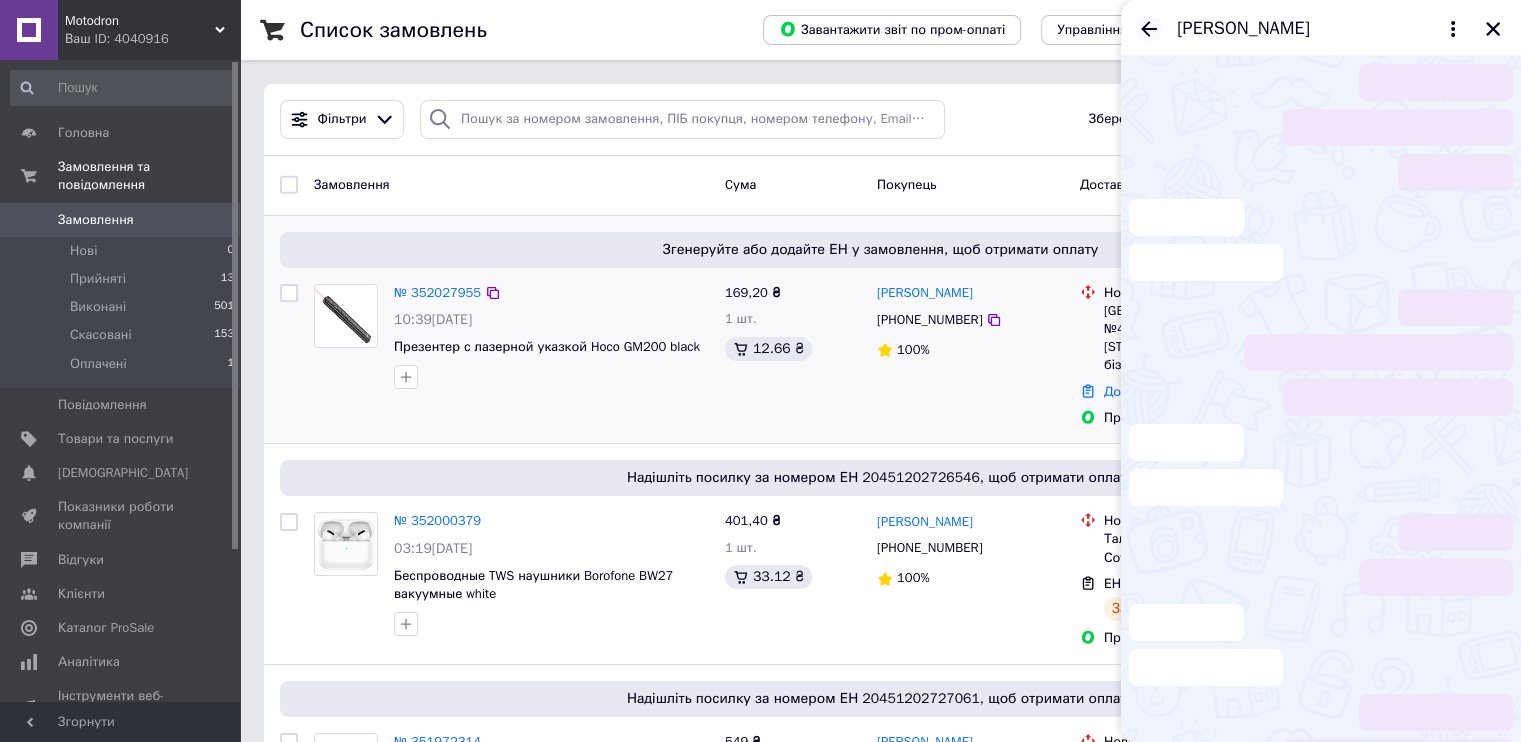 scroll, scrollTop: 6, scrollLeft: 0, axis: vertical 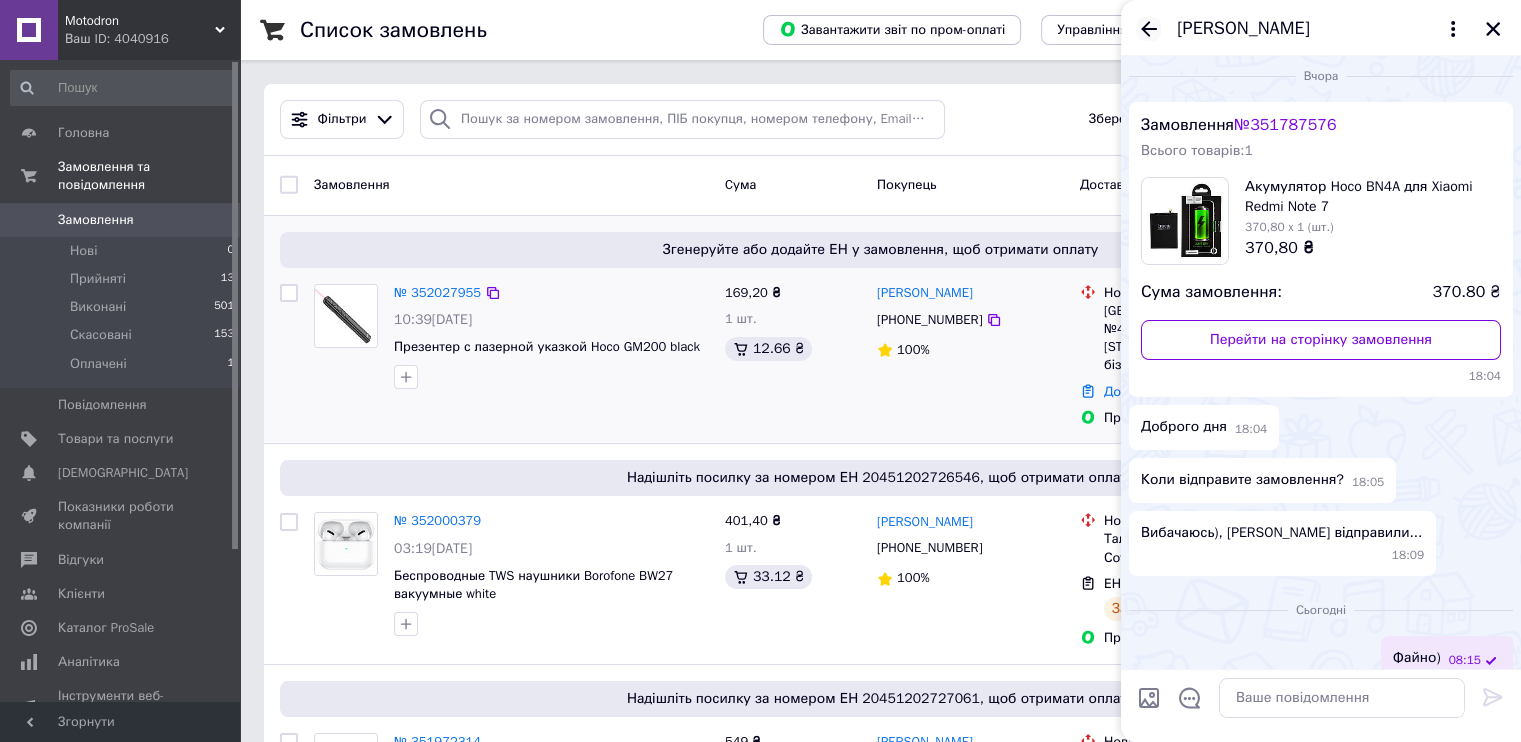 click 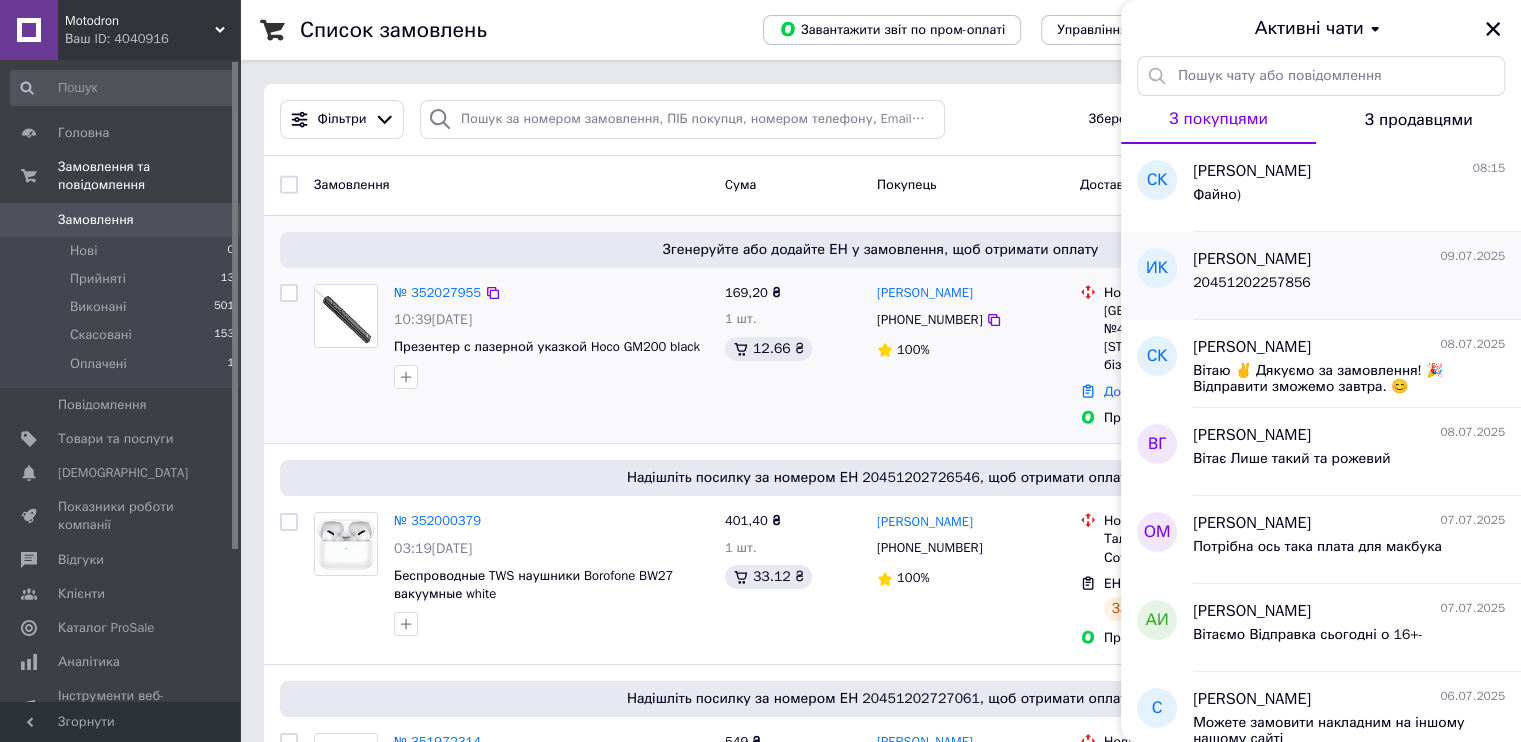 click on "20451202257856" at bounding box center [1349, 287] 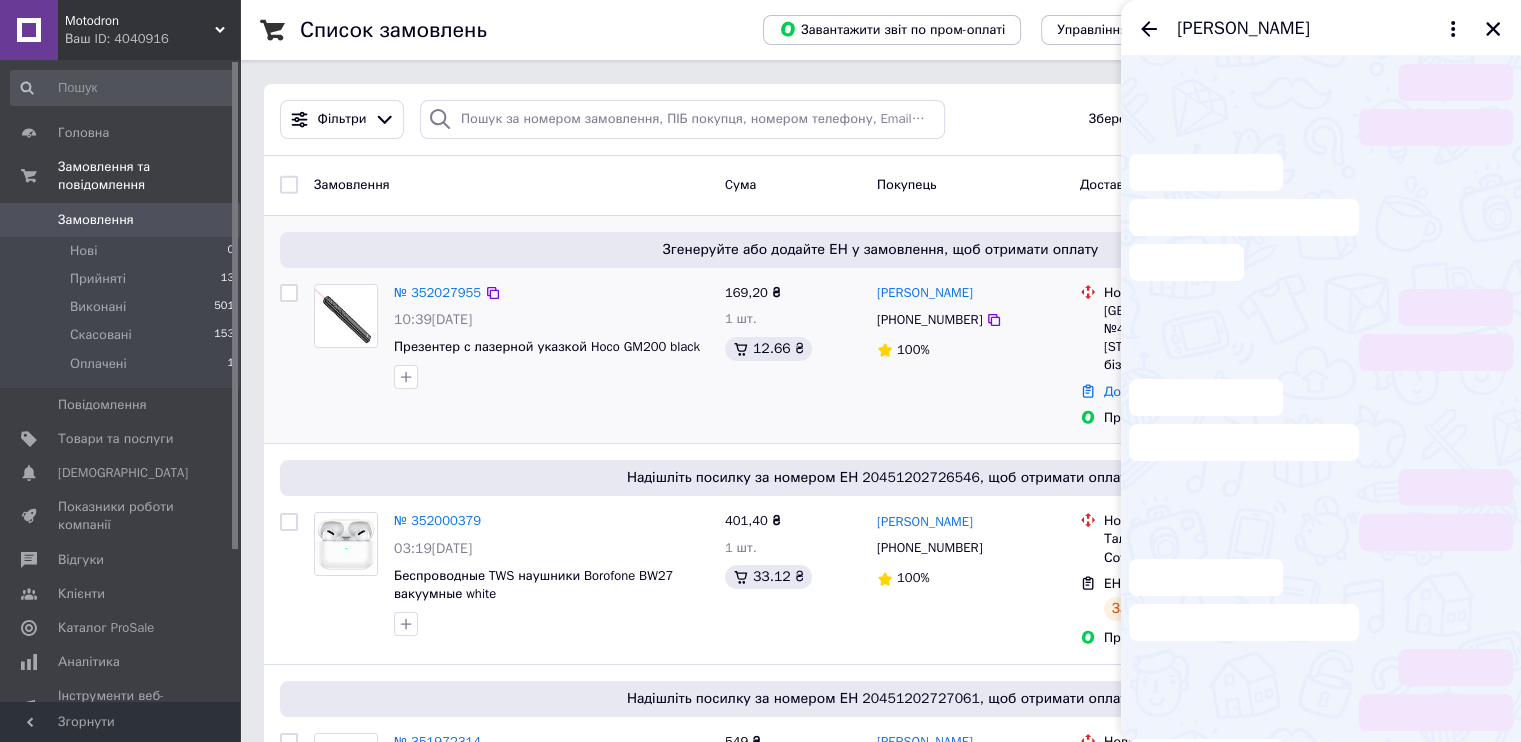 scroll, scrollTop: 1216, scrollLeft: 0, axis: vertical 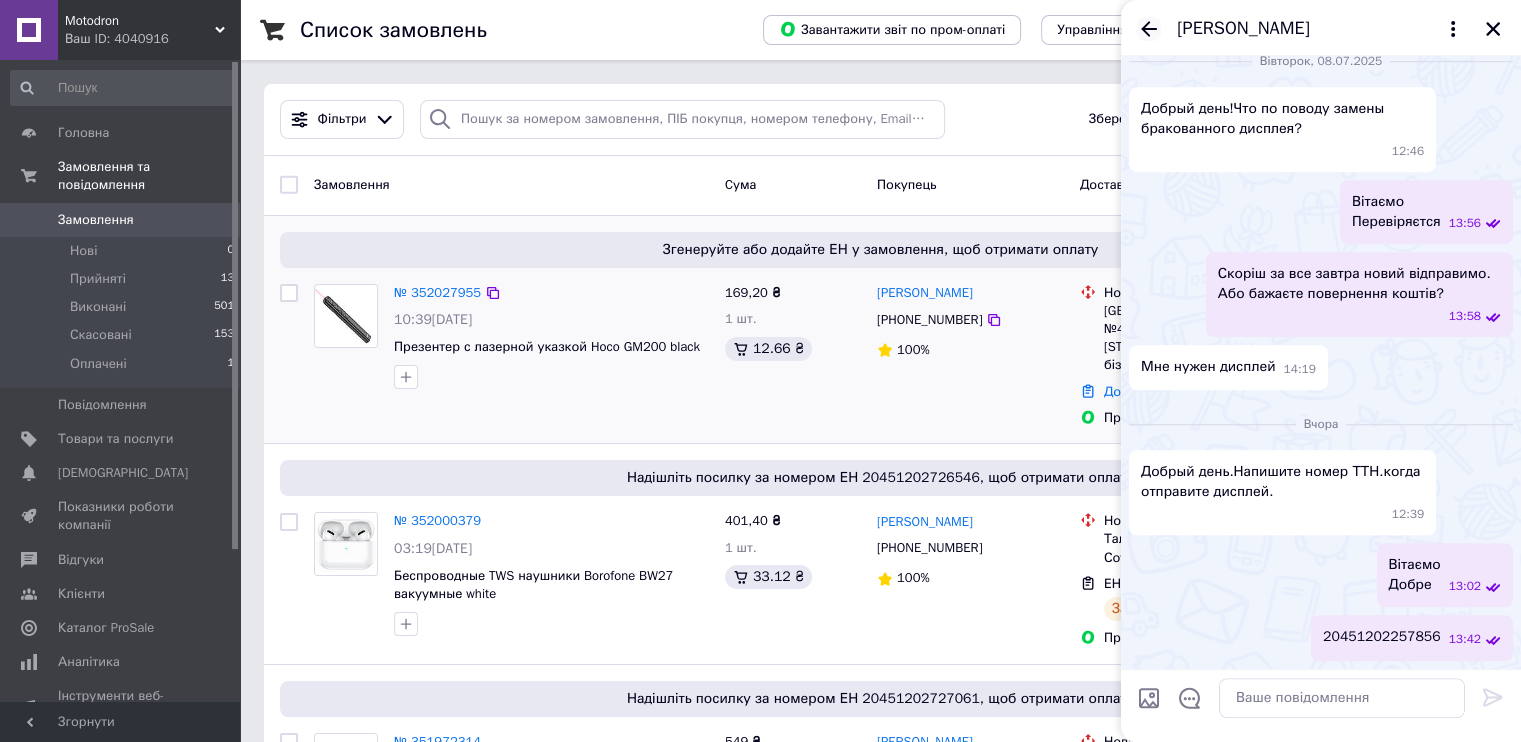 click 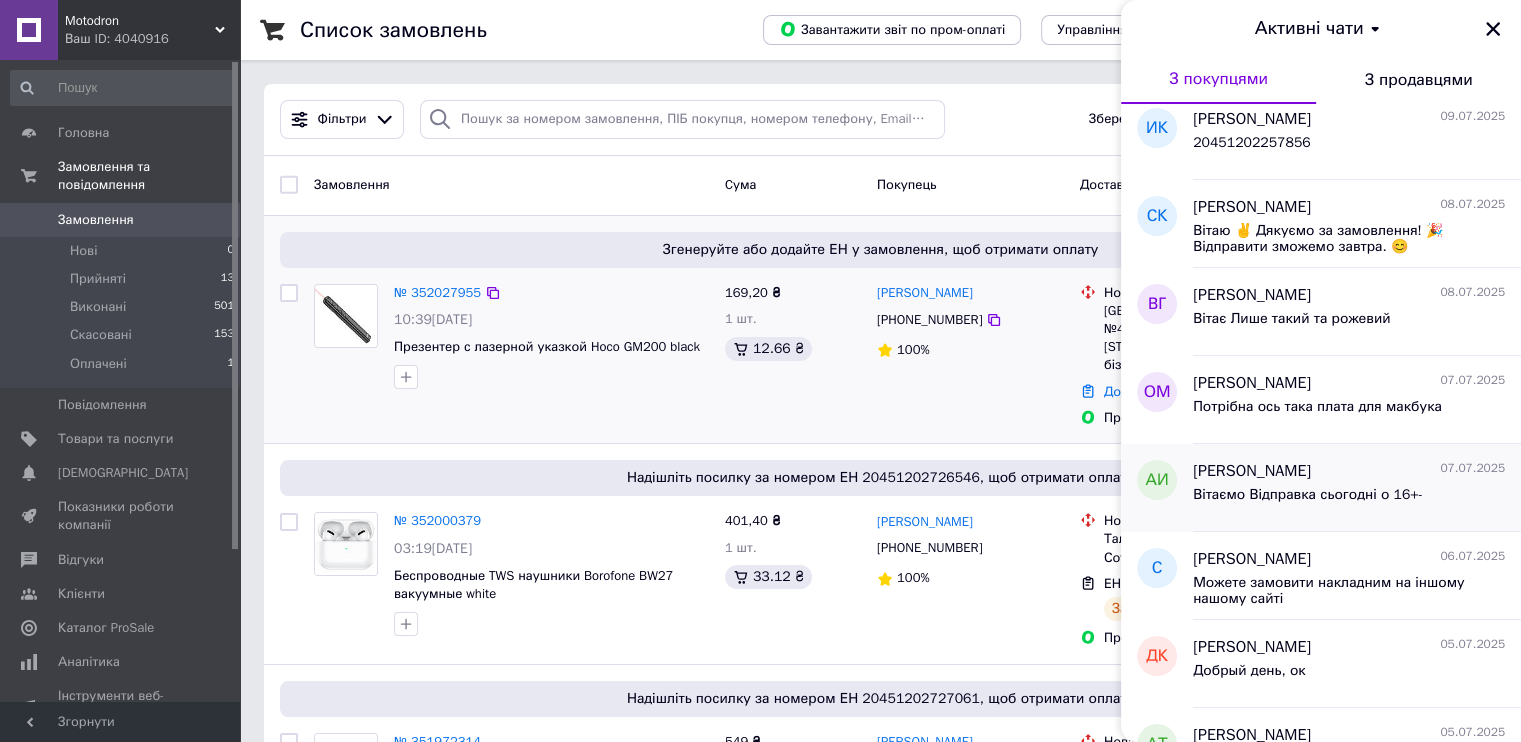 scroll, scrollTop: 200, scrollLeft: 0, axis: vertical 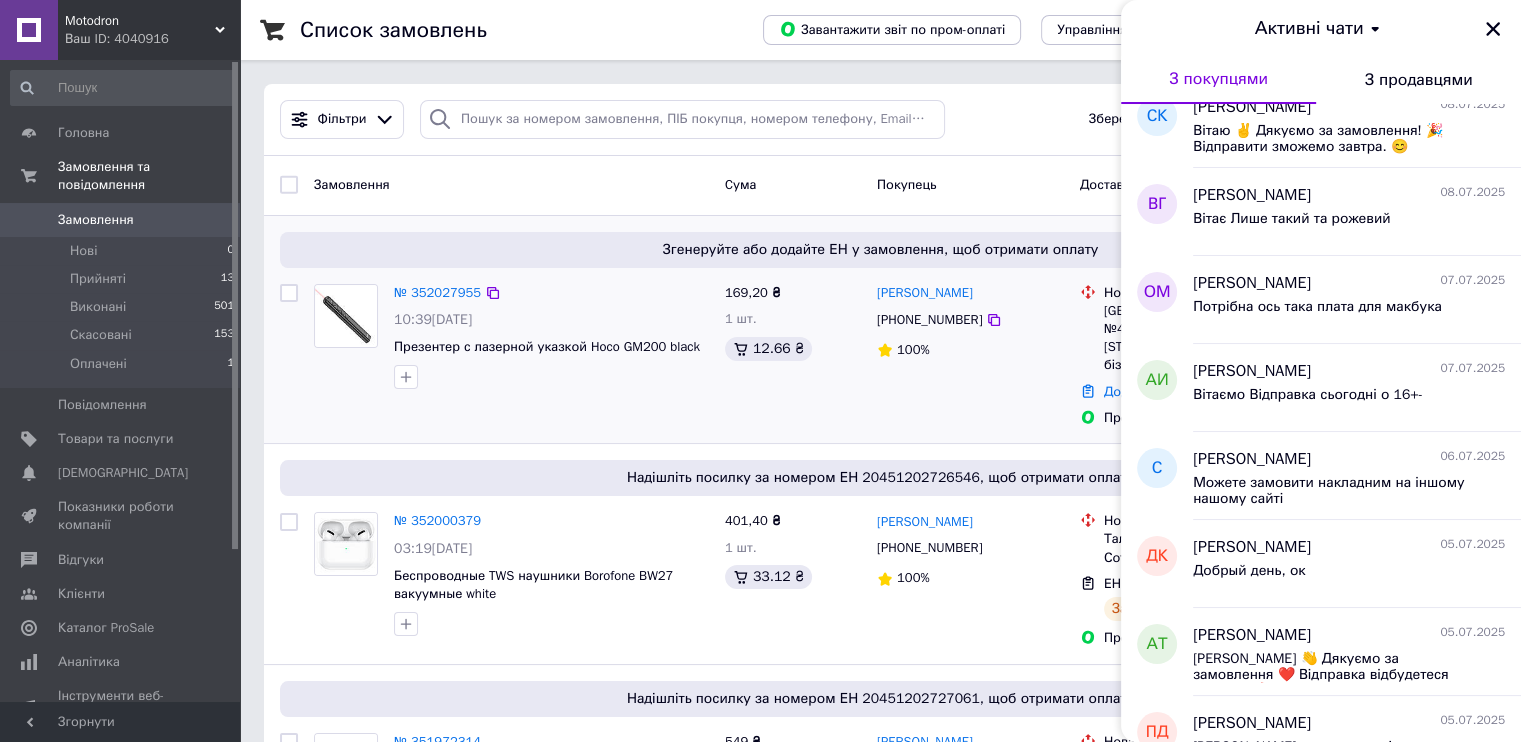 click on "Ваш ID: 4040916" at bounding box center (152, 39) 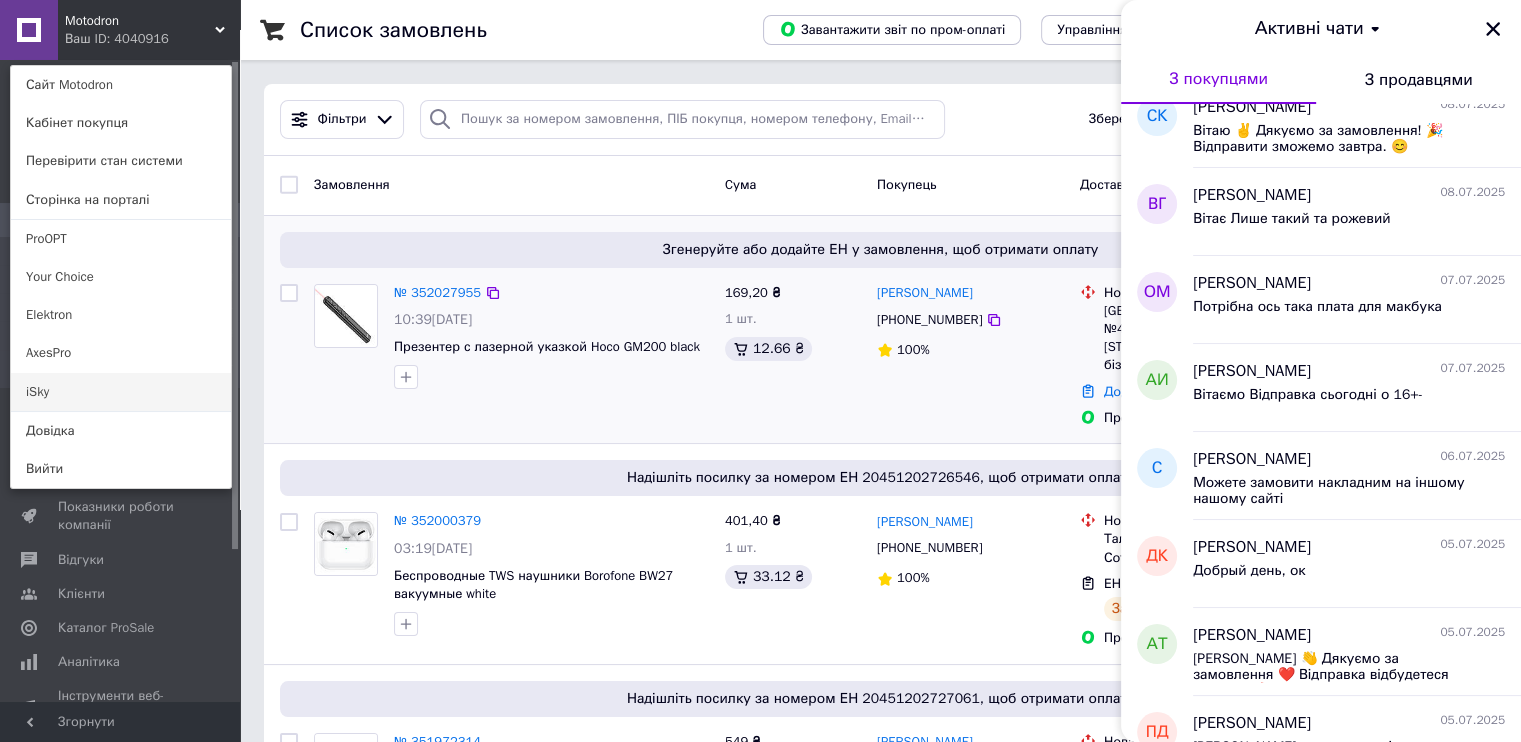 click on "iSky" at bounding box center (121, 392) 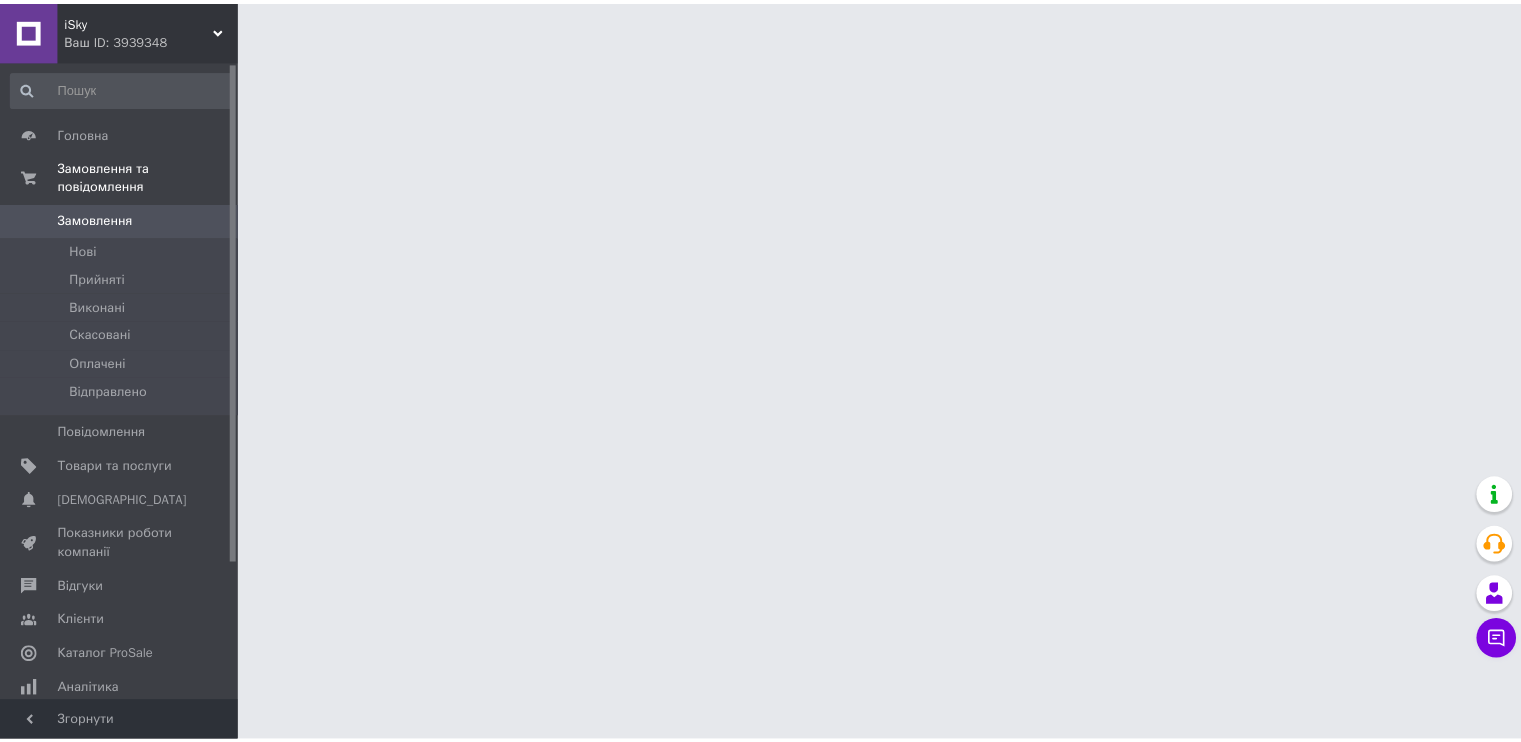 scroll, scrollTop: 0, scrollLeft: 0, axis: both 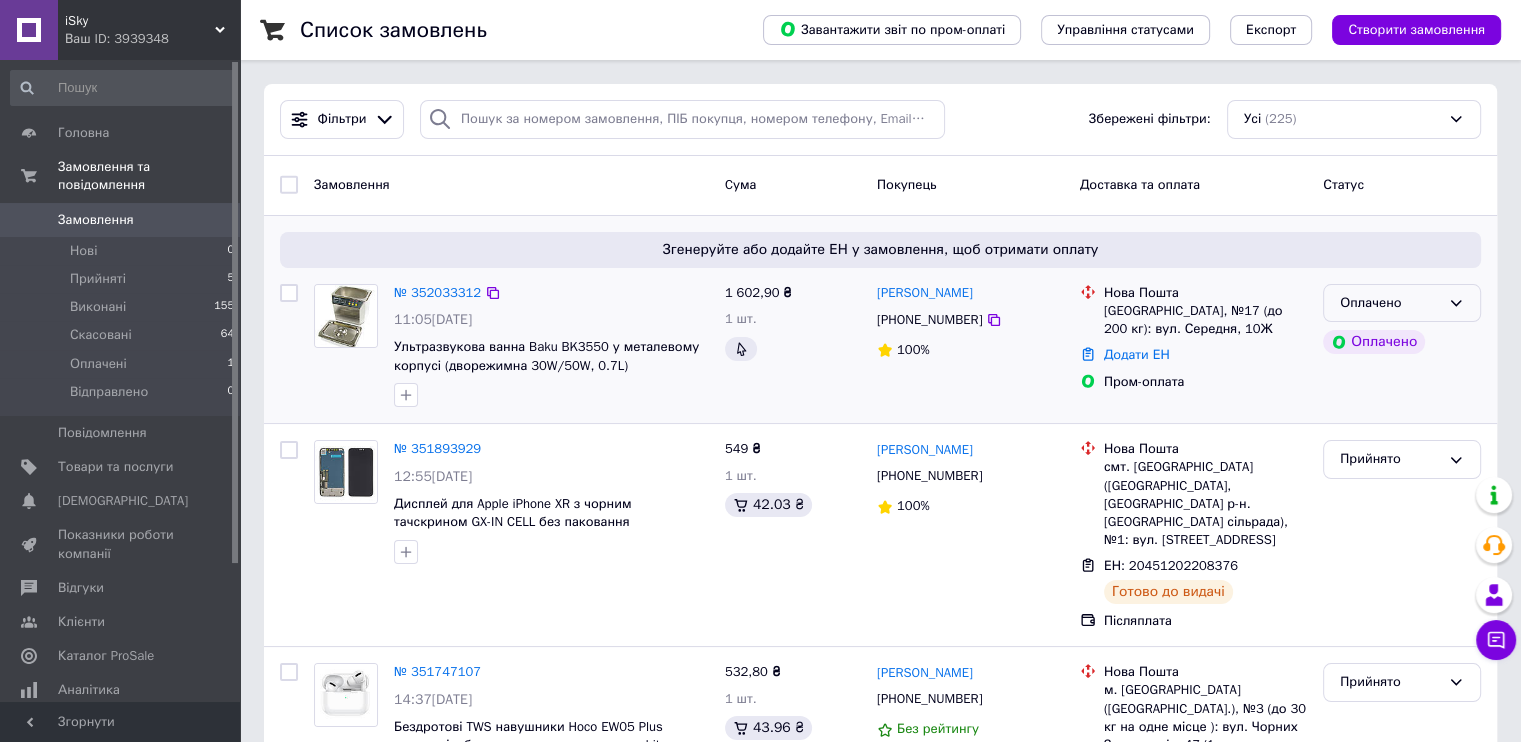 click on "Оплачено" at bounding box center (1402, 303) 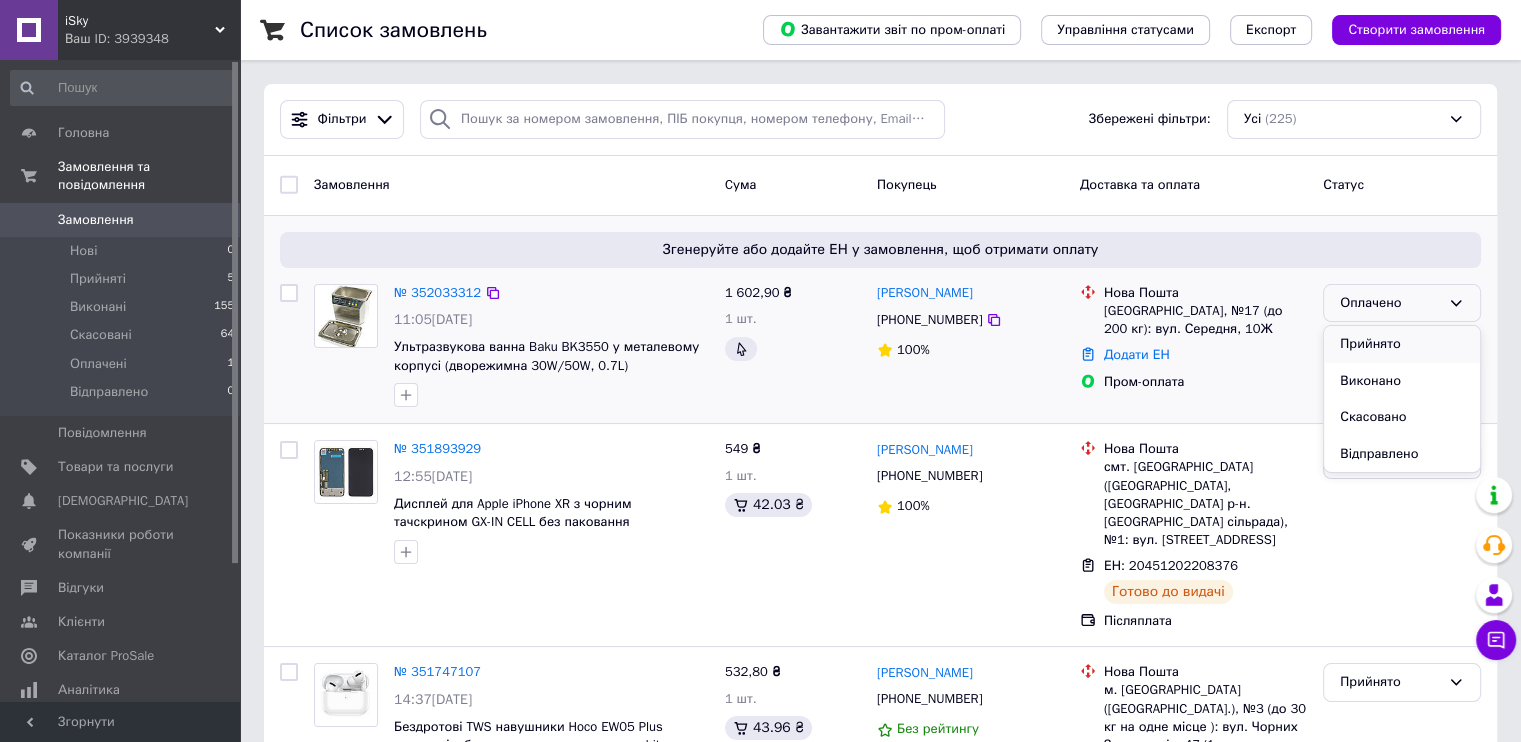 click on "Прийнято" at bounding box center (1402, 344) 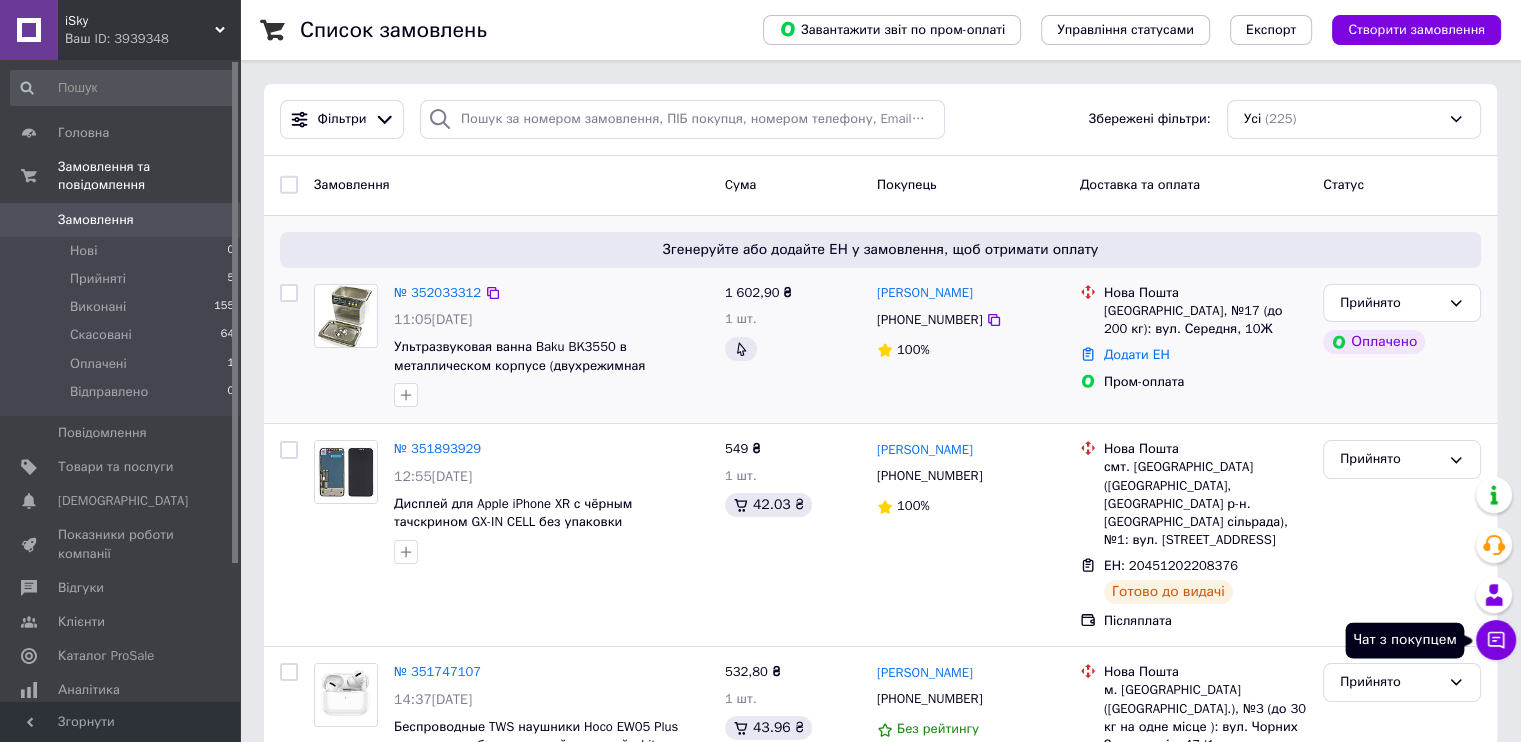 click 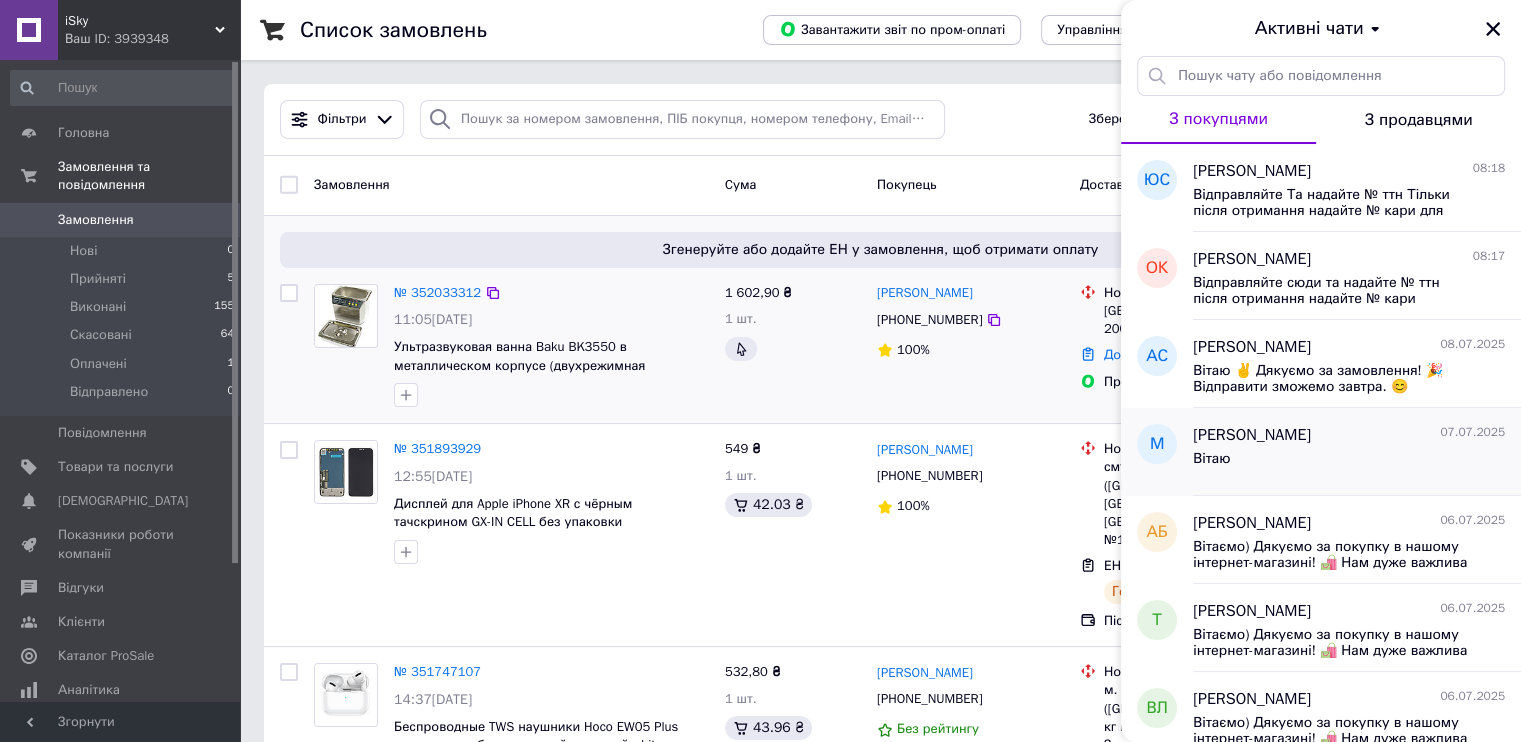 click on "Міша  Будак 07.07.2025" at bounding box center (1349, 435) 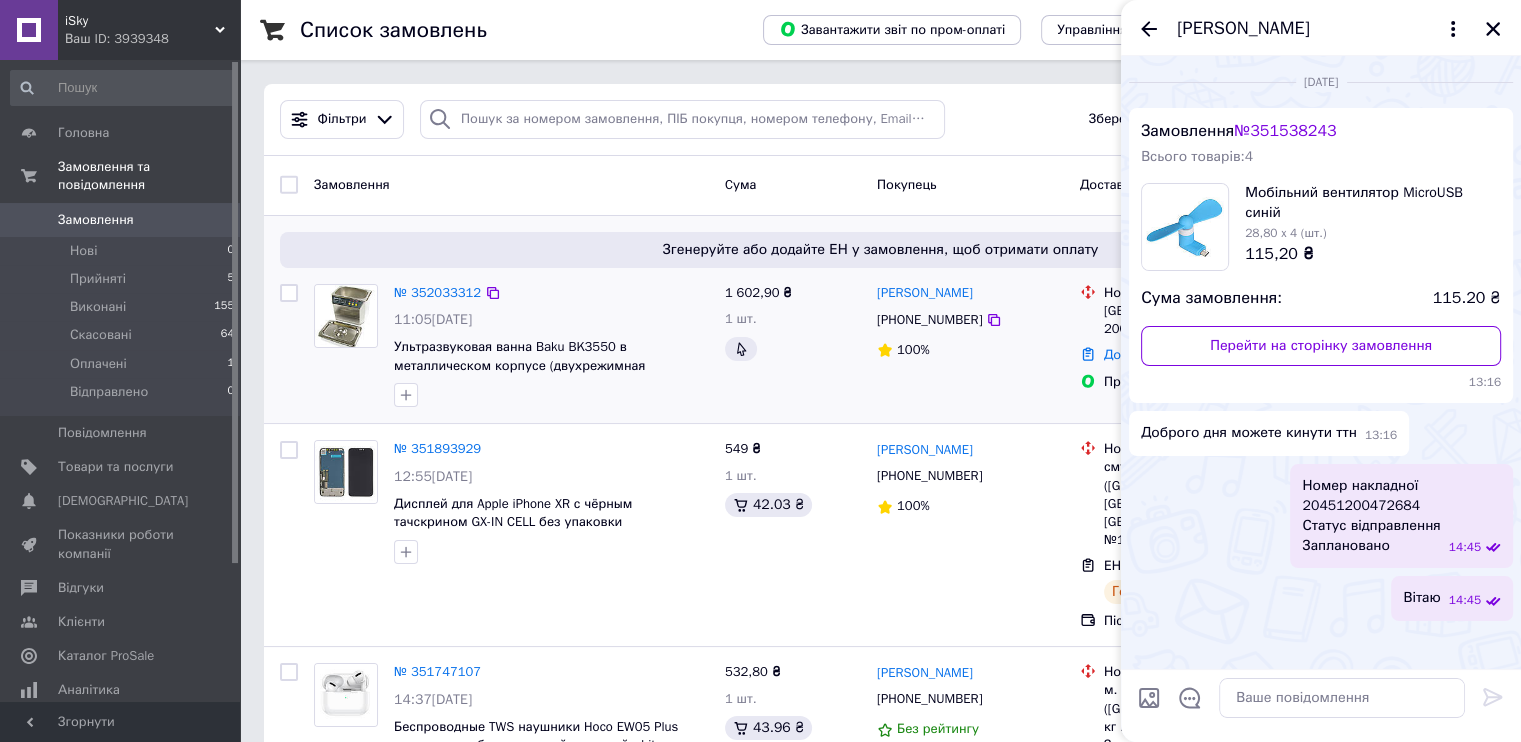 click 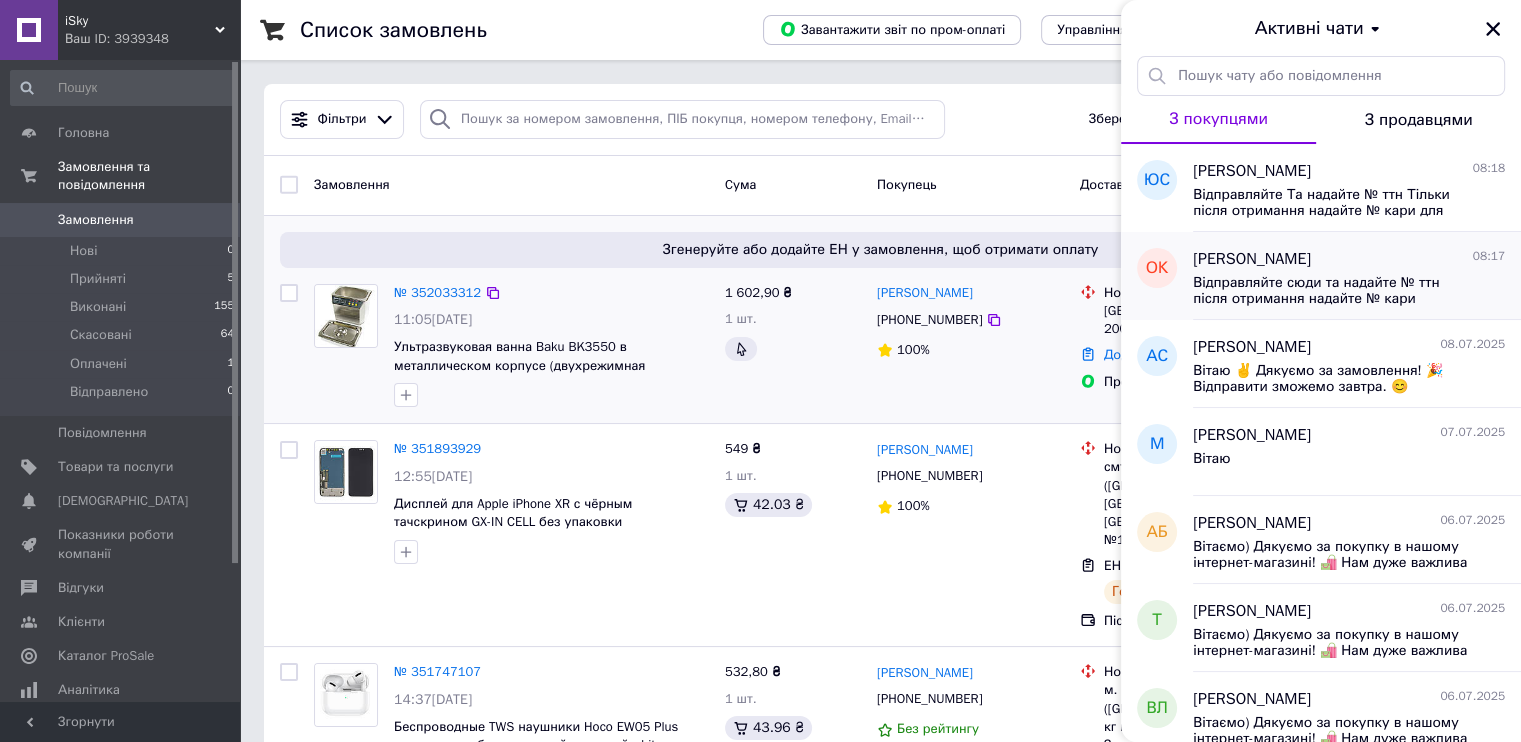 click on "Відправляйте сюди та надайте № ттн
після отримання надайте № кари
Перевіримо та повернемо кошти
Вибачаємось(" at bounding box center (1335, 291) 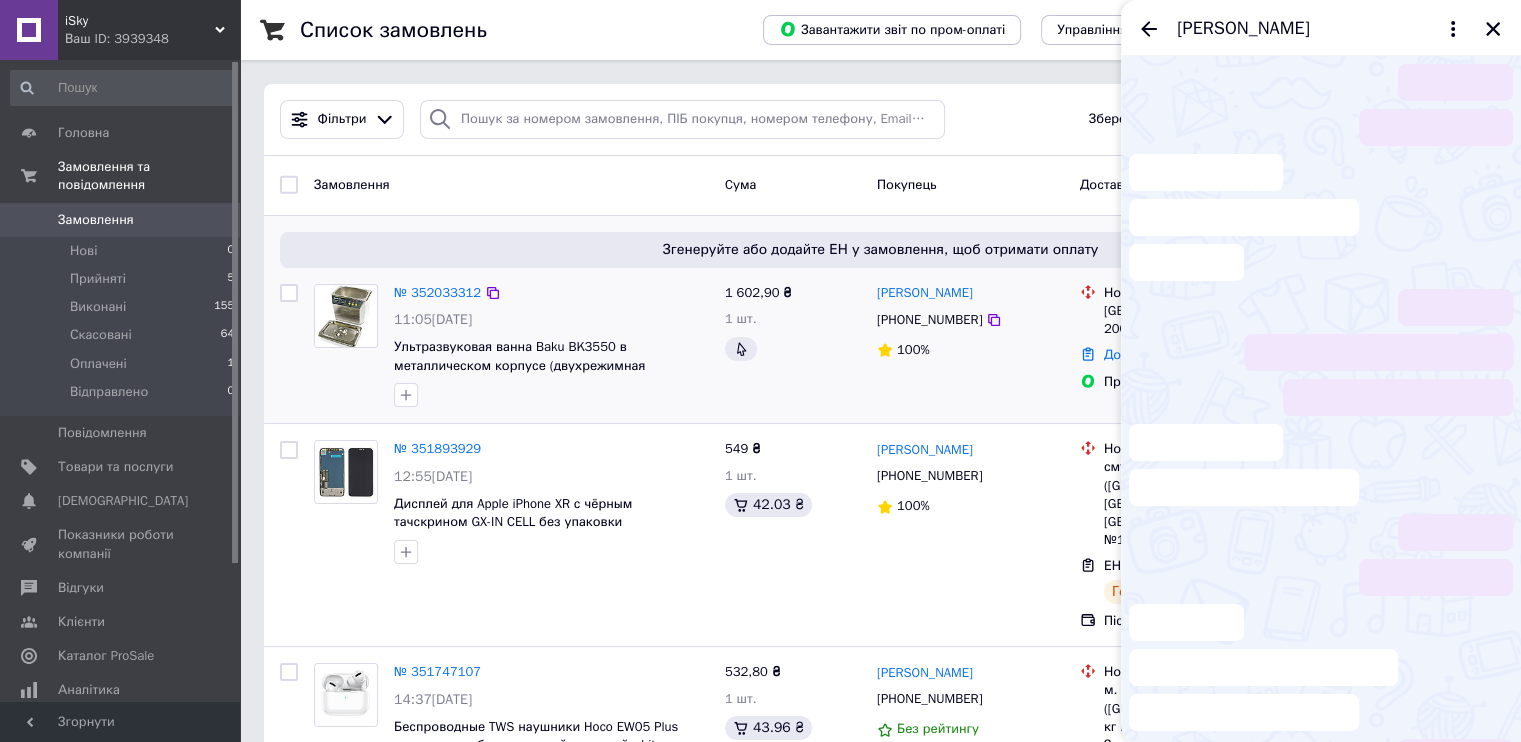 scroll, scrollTop: 246, scrollLeft: 0, axis: vertical 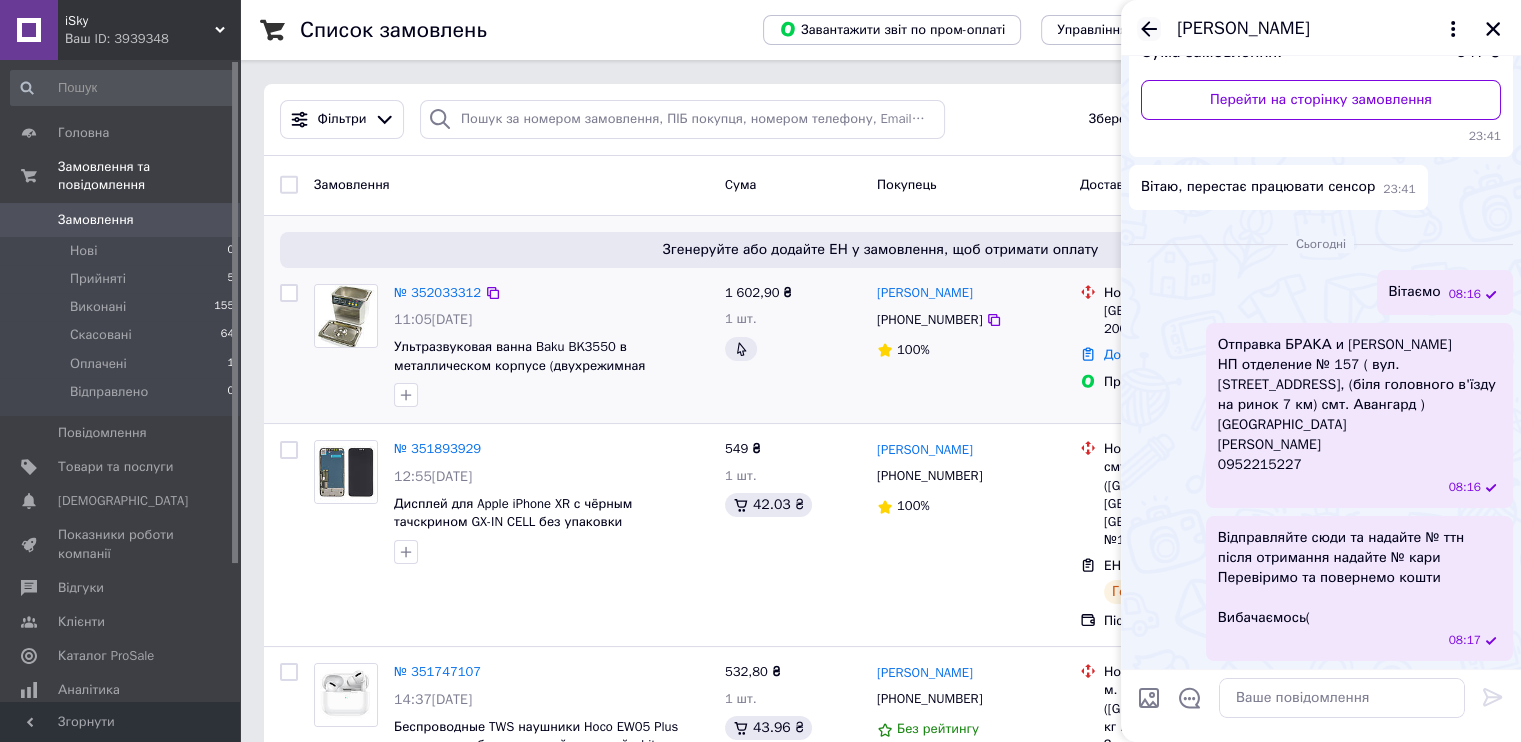 click 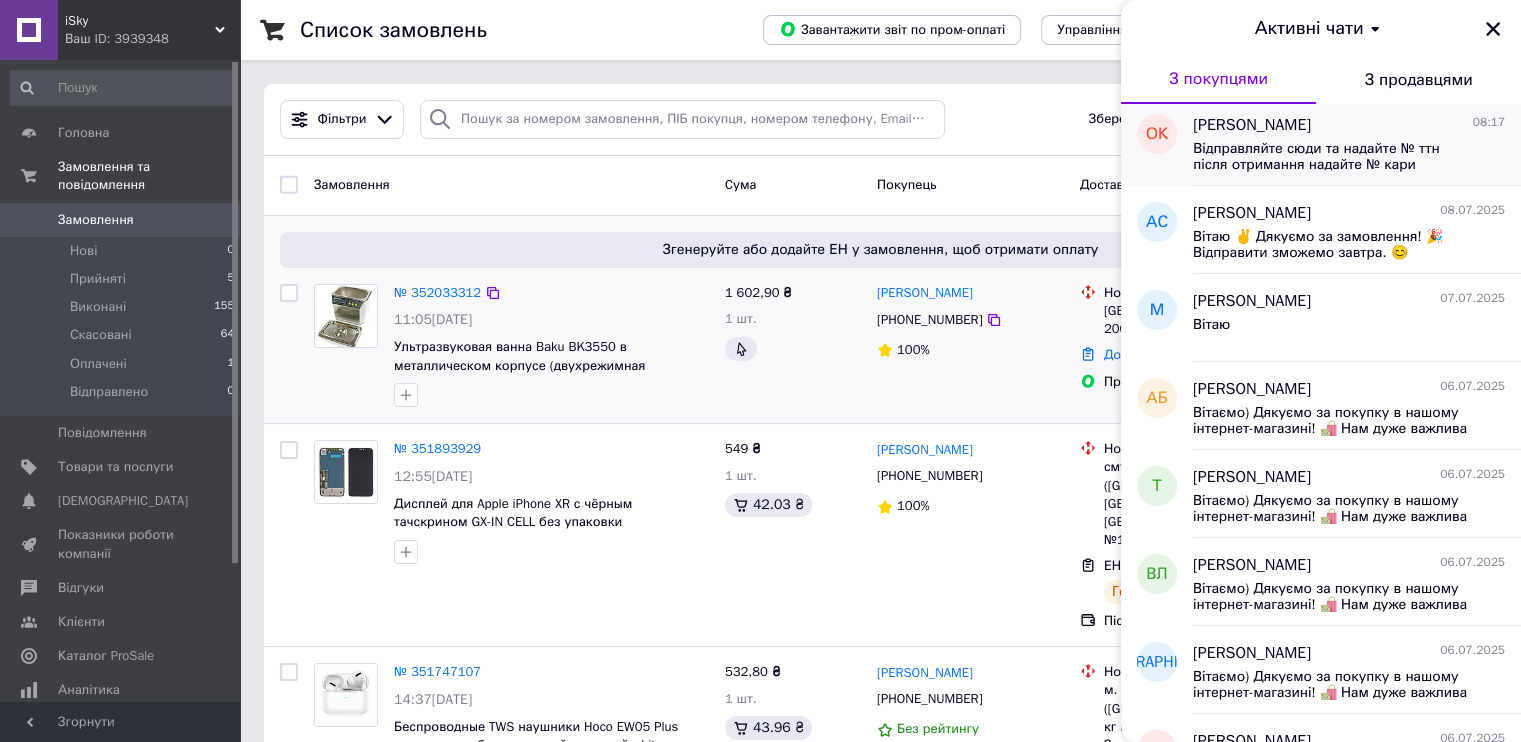scroll, scrollTop: 100, scrollLeft: 0, axis: vertical 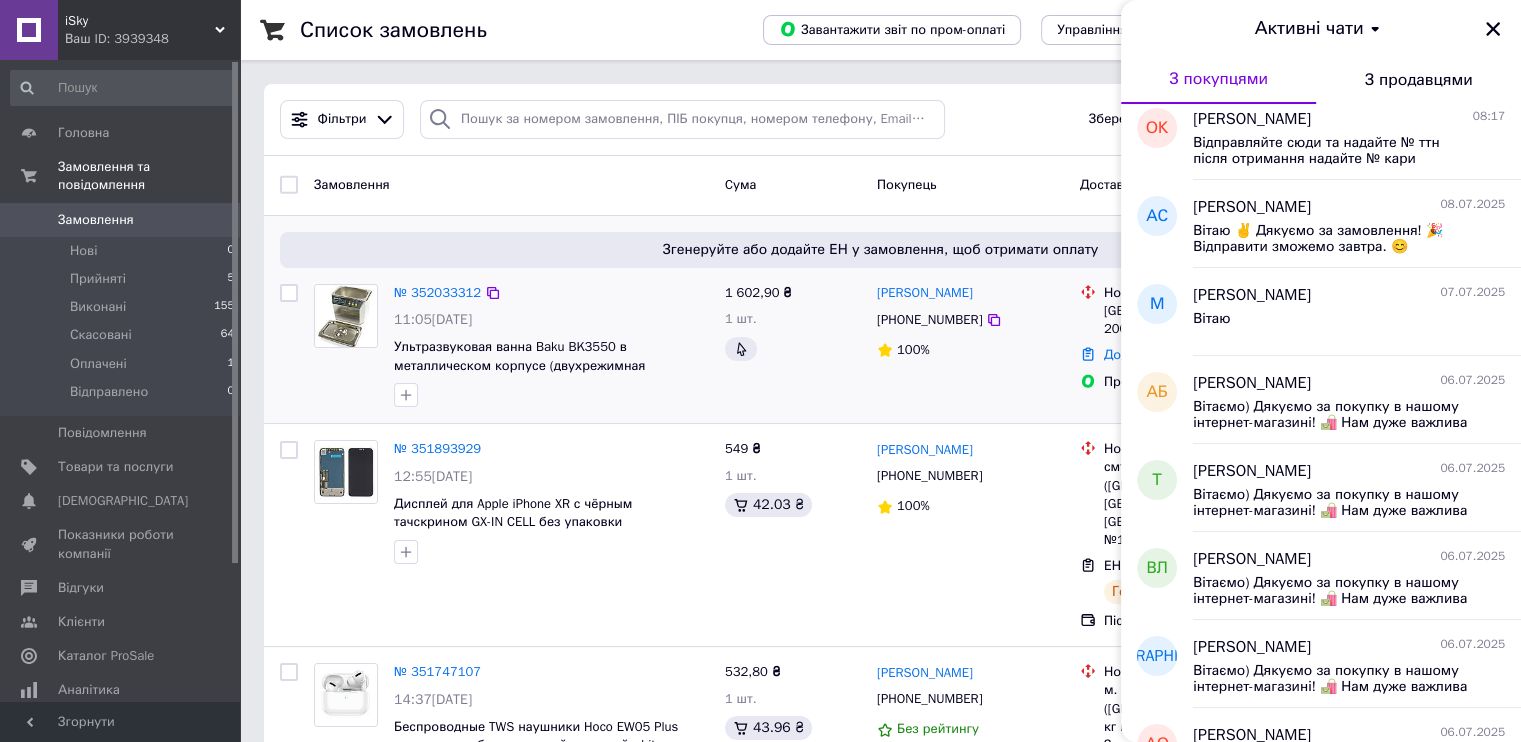drag, startPoint x: 149, startPoint y: 25, endPoint x: 147, endPoint y: 36, distance: 11.18034 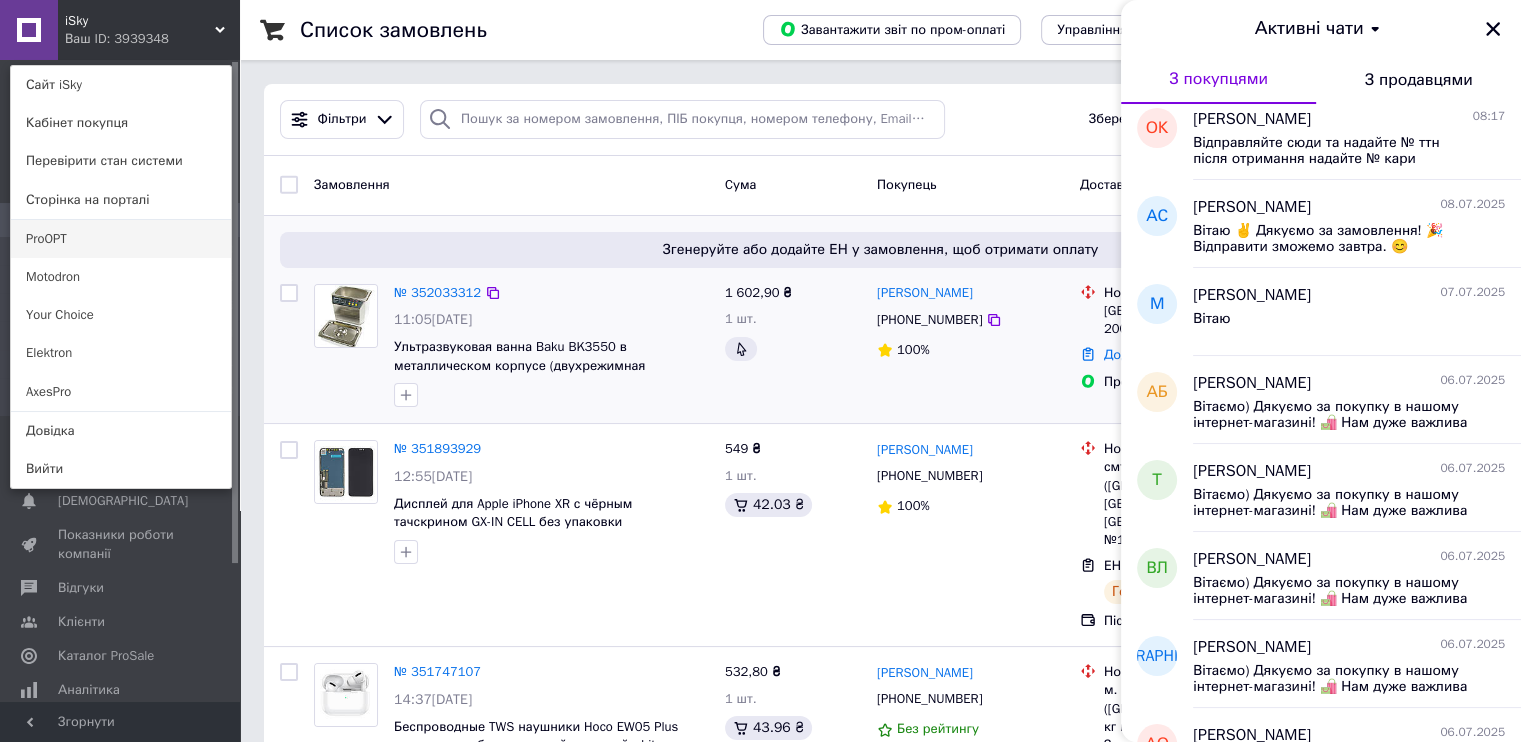 click on "ProOPT" at bounding box center [121, 239] 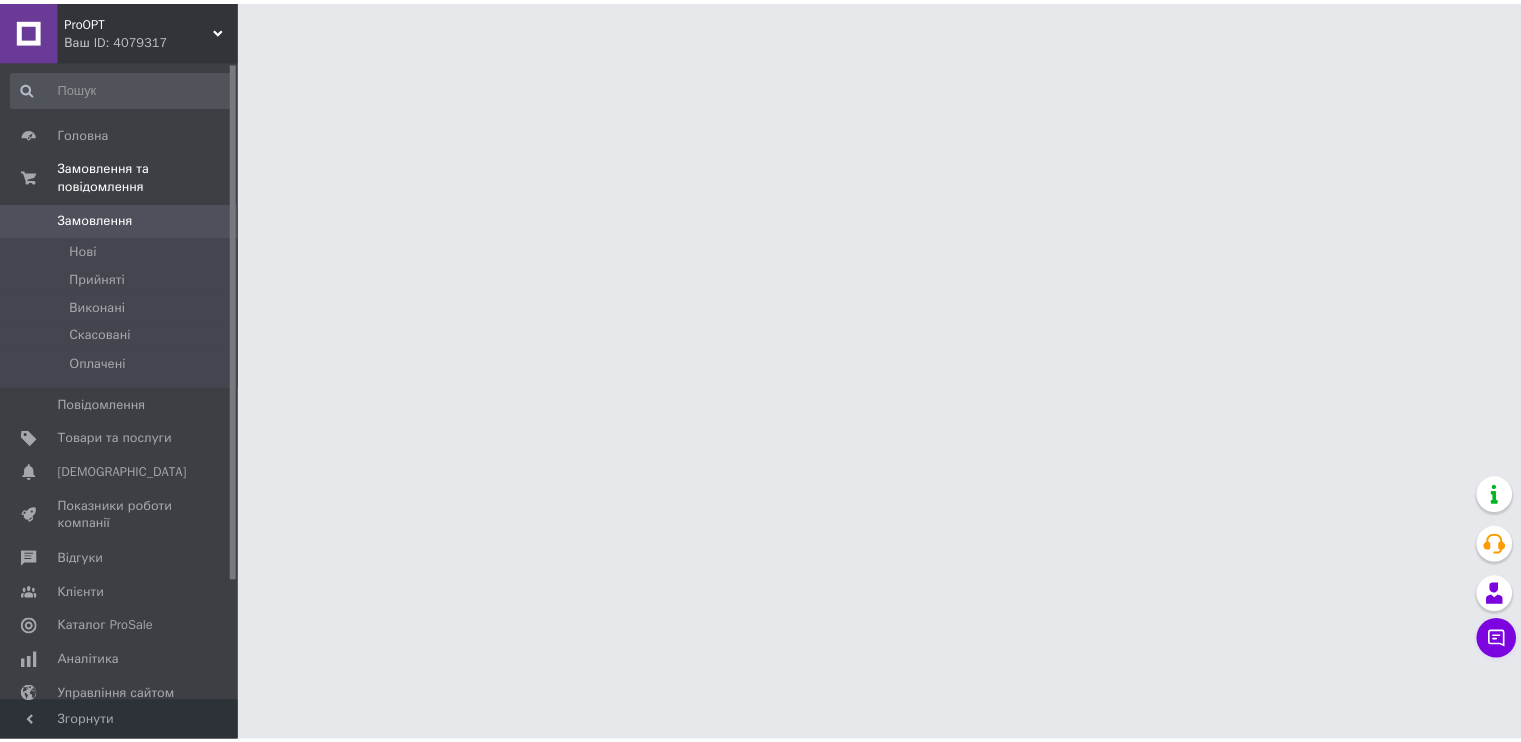 scroll, scrollTop: 0, scrollLeft: 0, axis: both 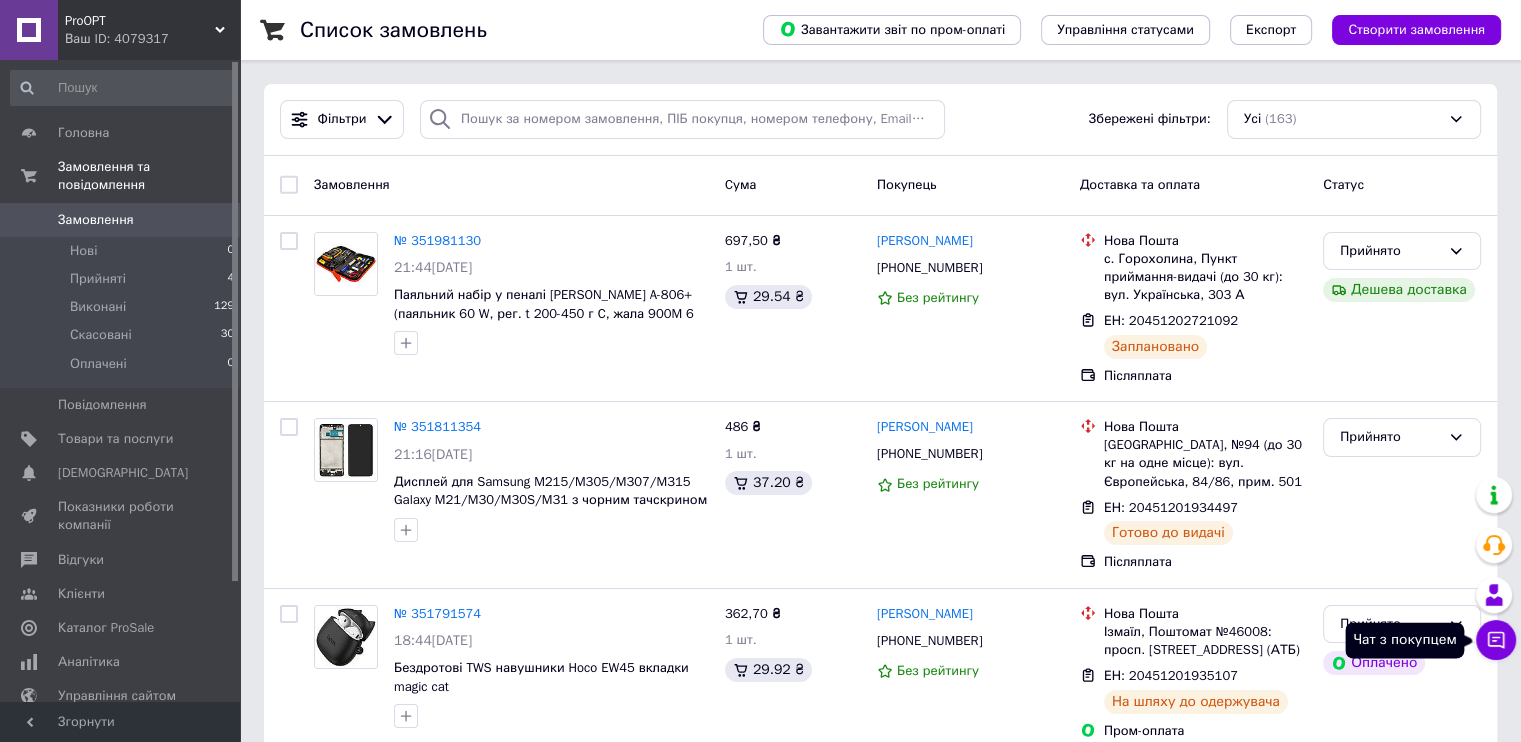 click on "Чат з покупцем" at bounding box center [1496, 640] 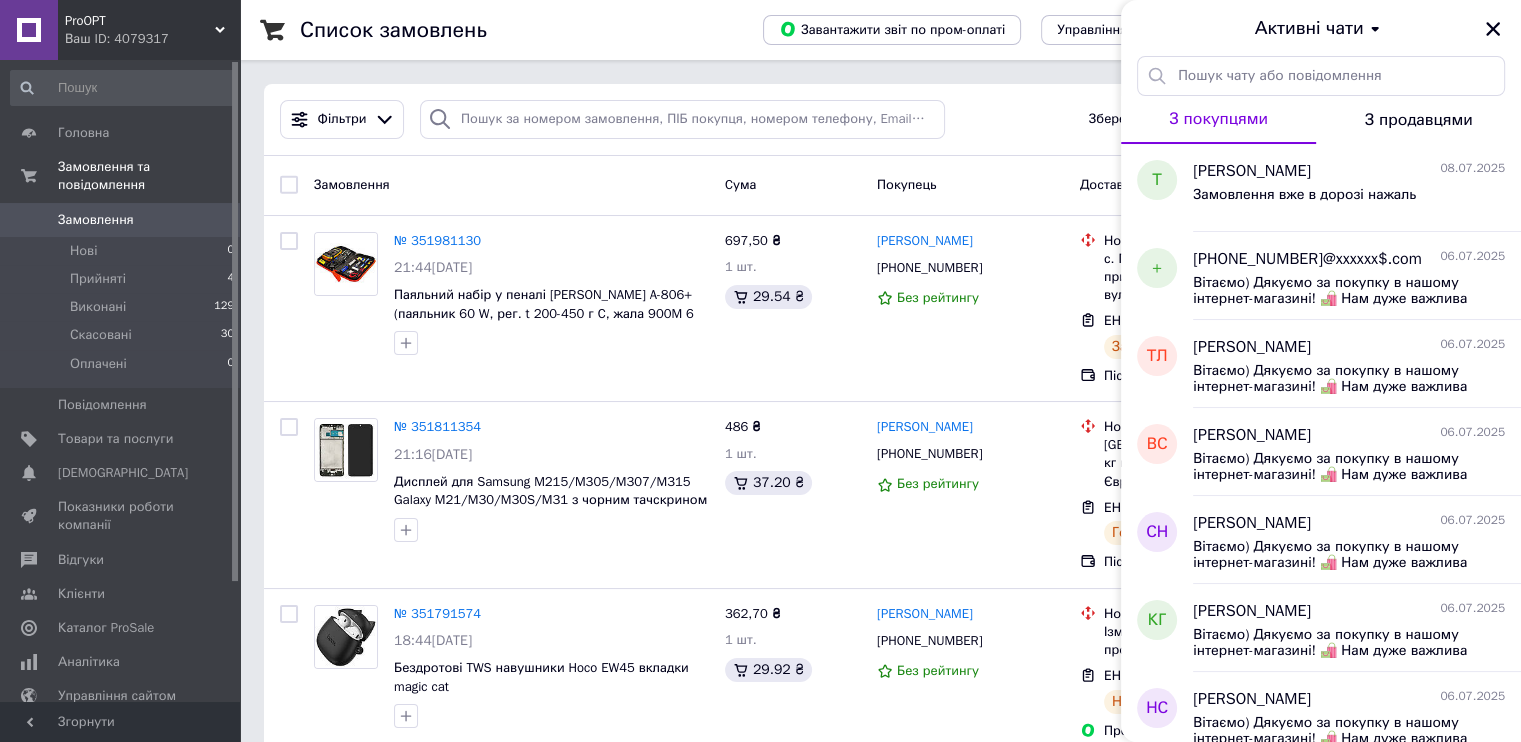 click on "Ваш ID: 4079317" at bounding box center (152, 39) 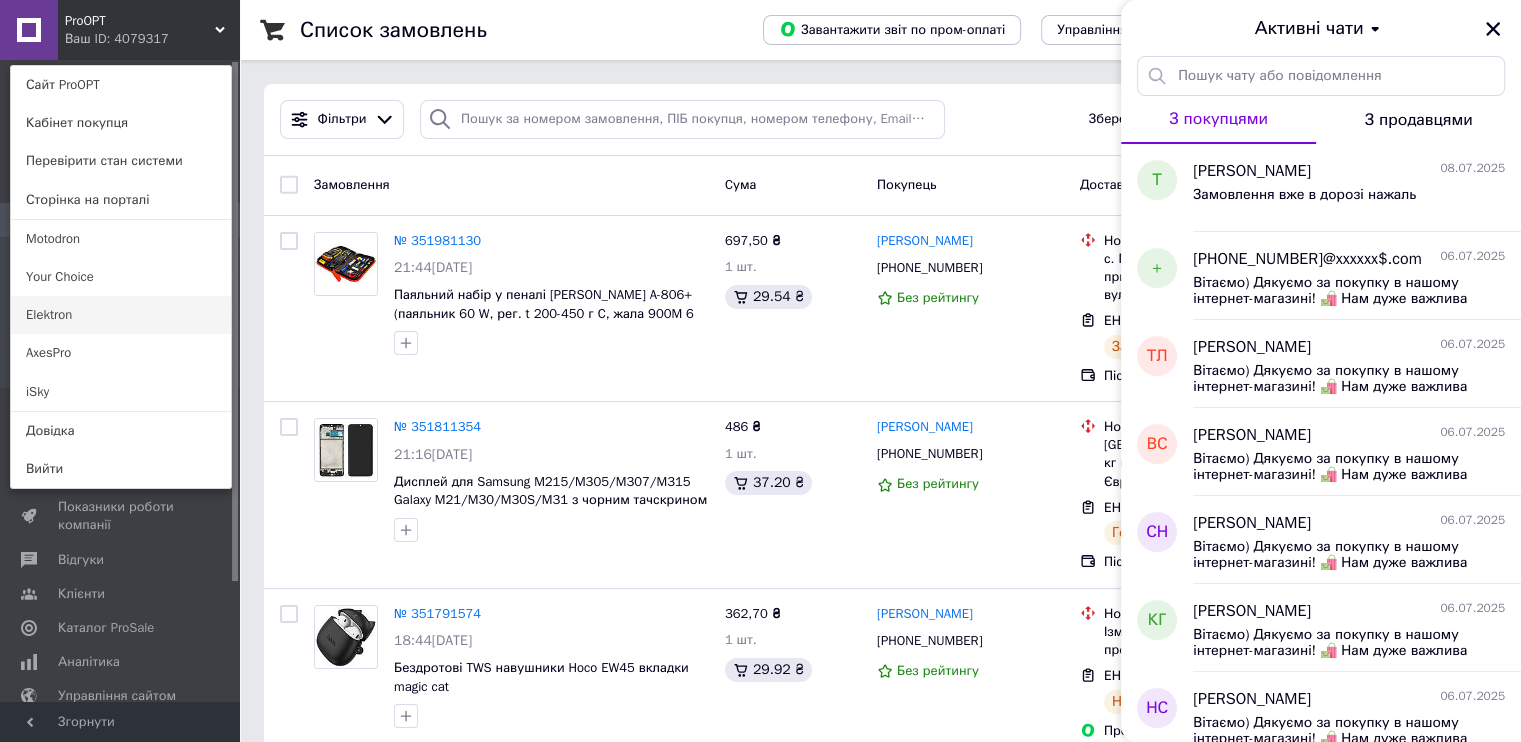click on "Elektron" at bounding box center (121, 315) 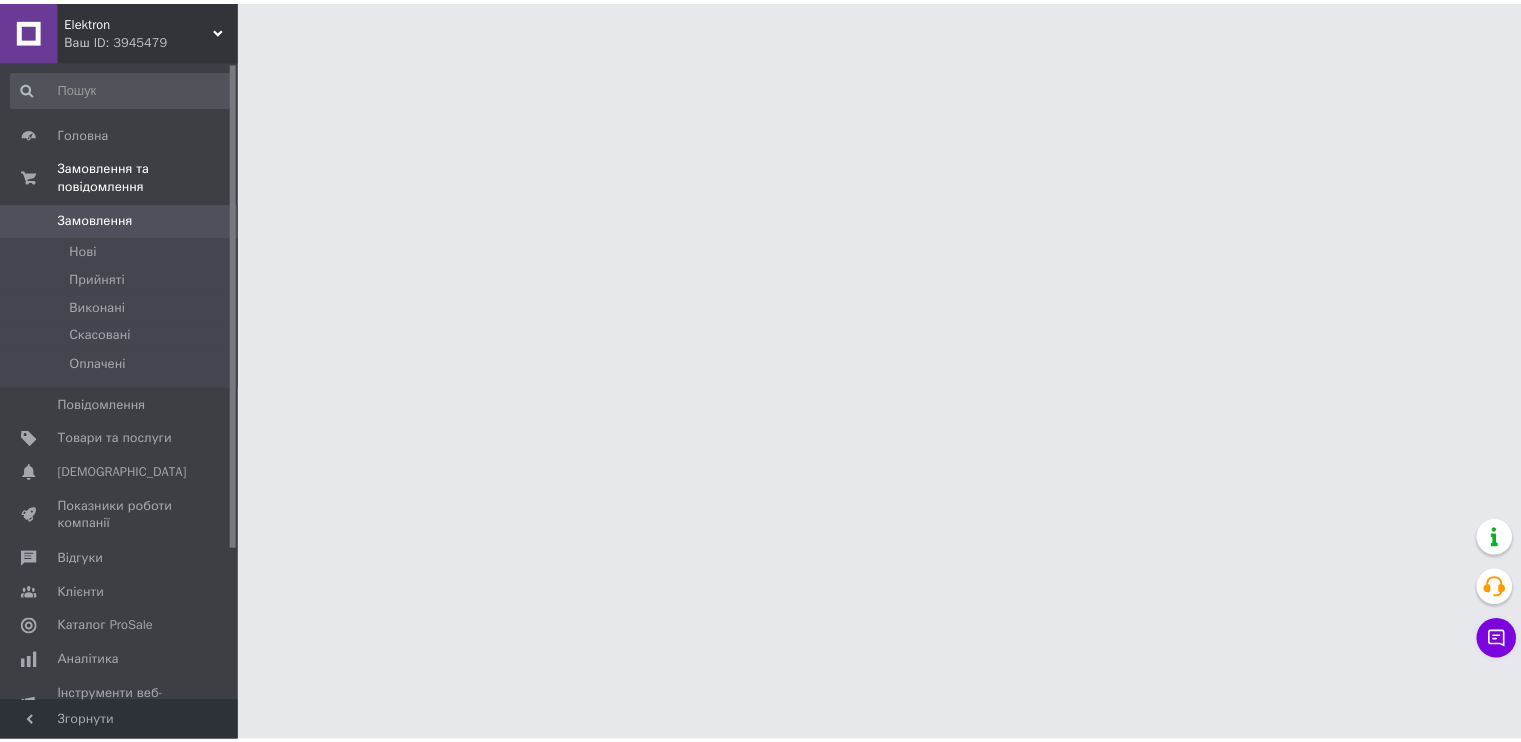 scroll, scrollTop: 0, scrollLeft: 0, axis: both 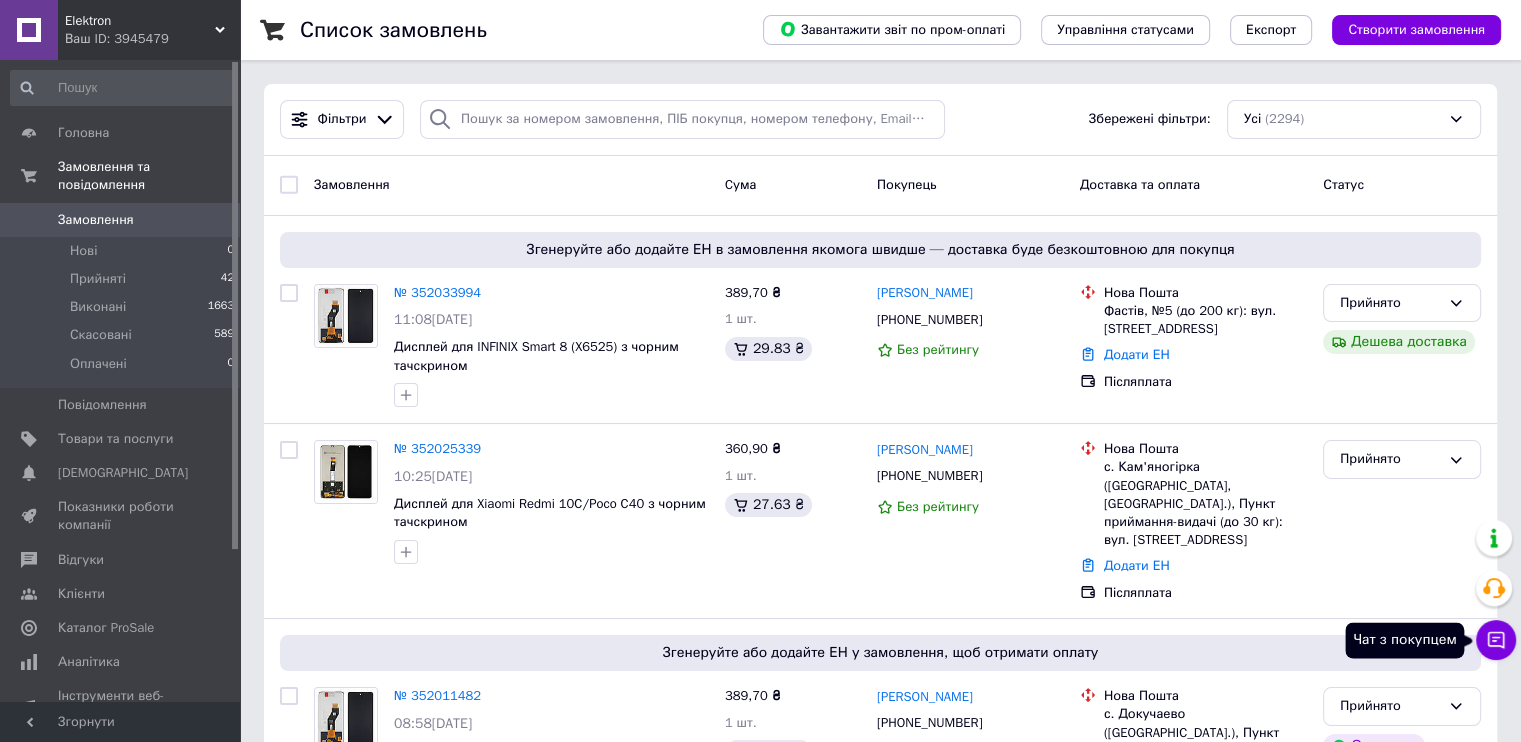 click 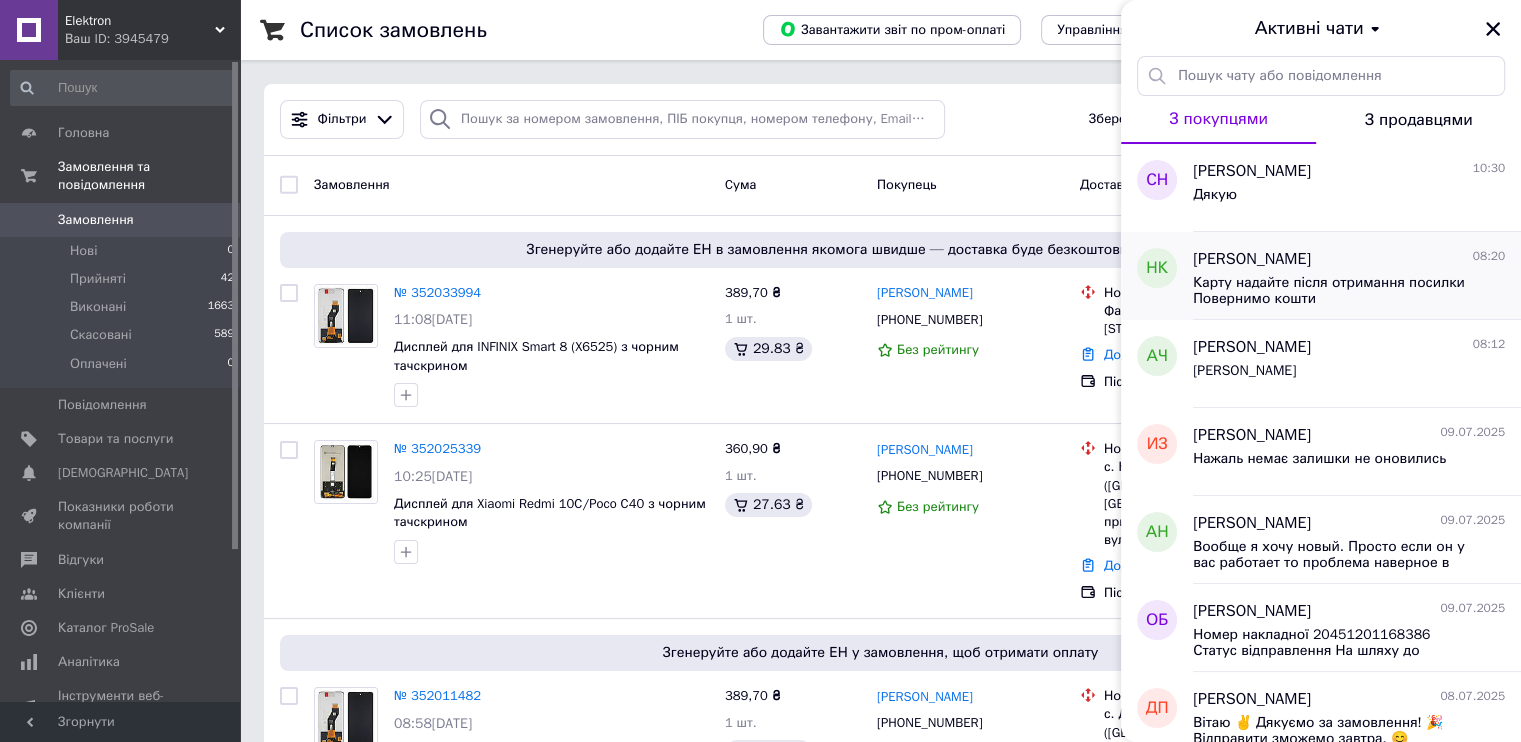 click on "Карту надайте після отримання посилки
Повернимо кошти" at bounding box center (1335, 291) 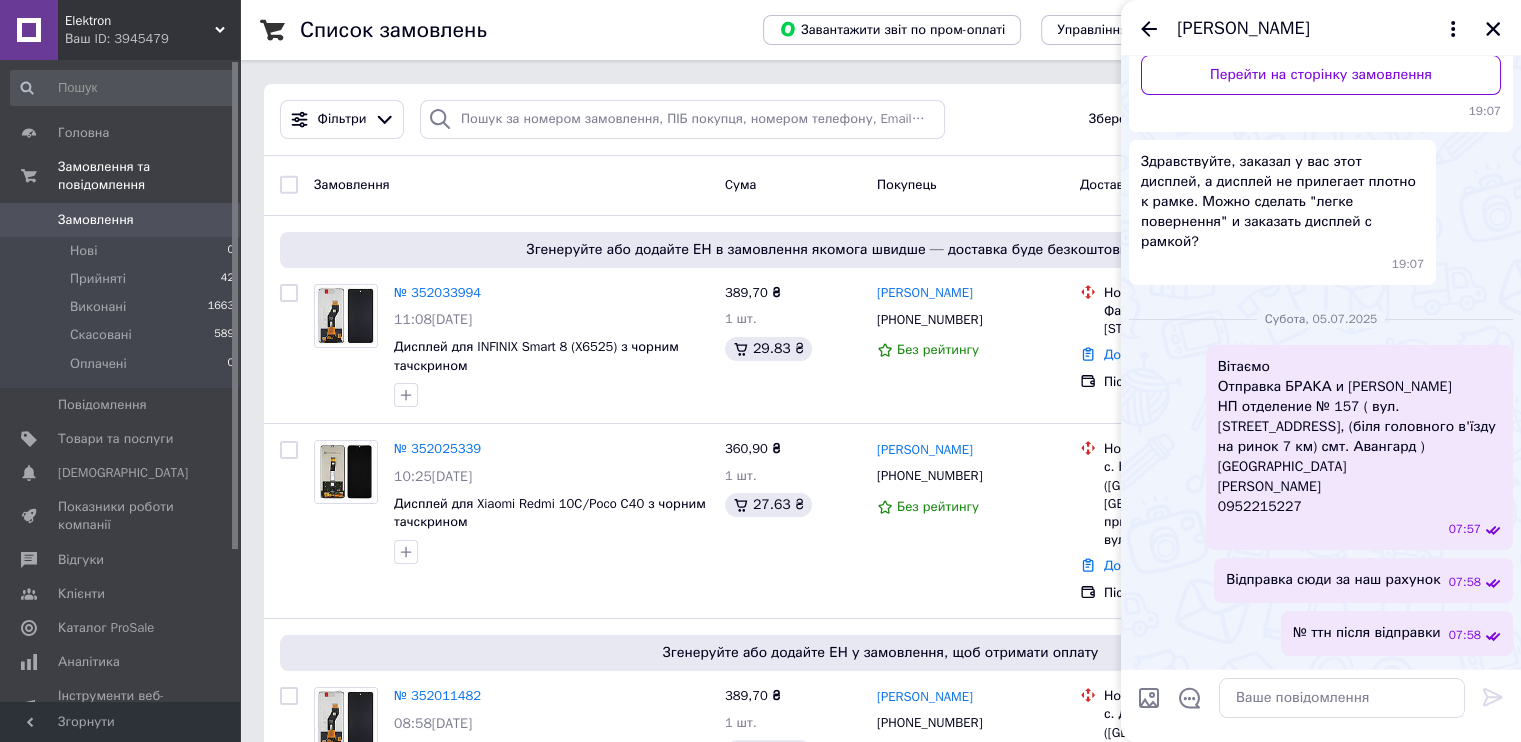 scroll, scrollTop: 9, scrollLeft: 0, axis: vertical 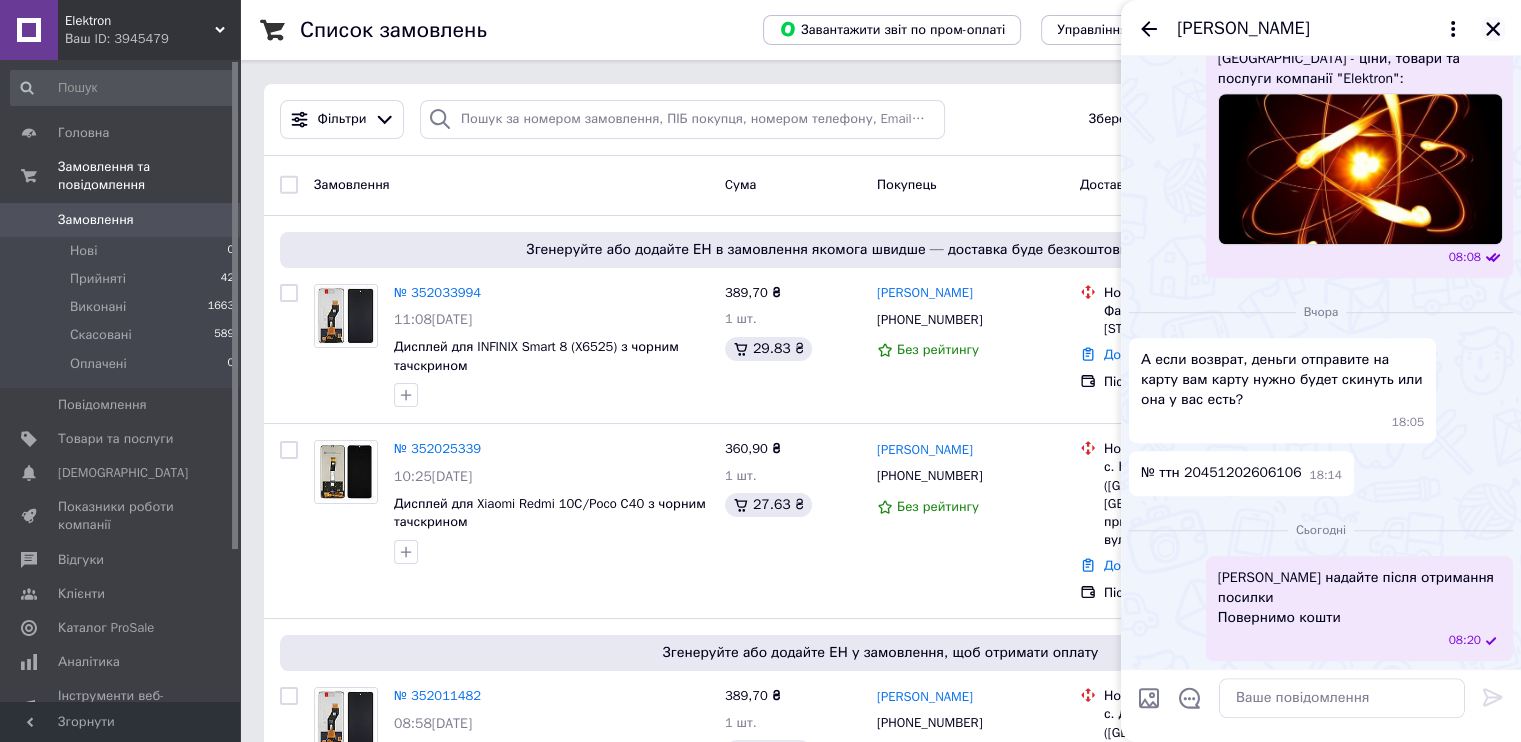 click 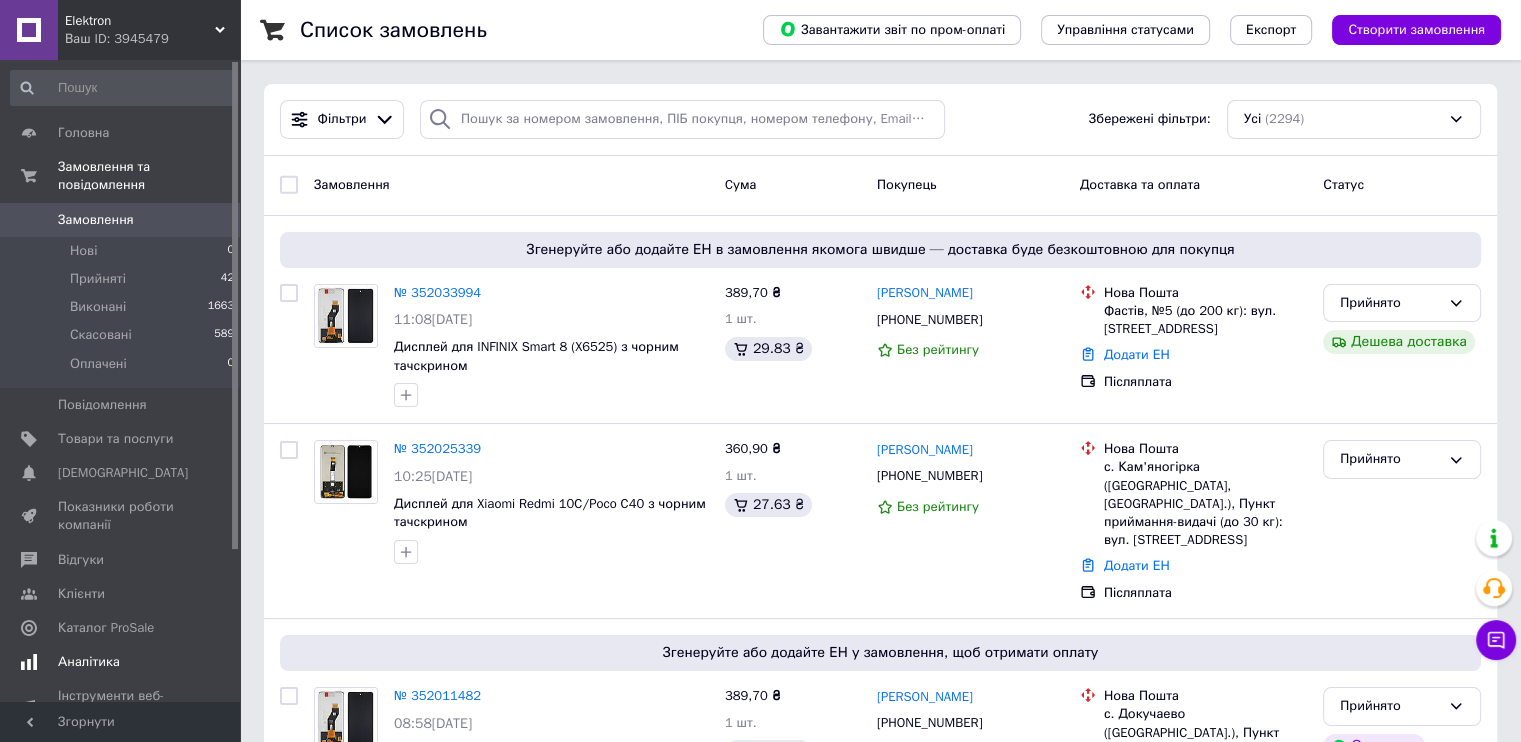 click on "Аналітика" at bounding box center [121, 662] 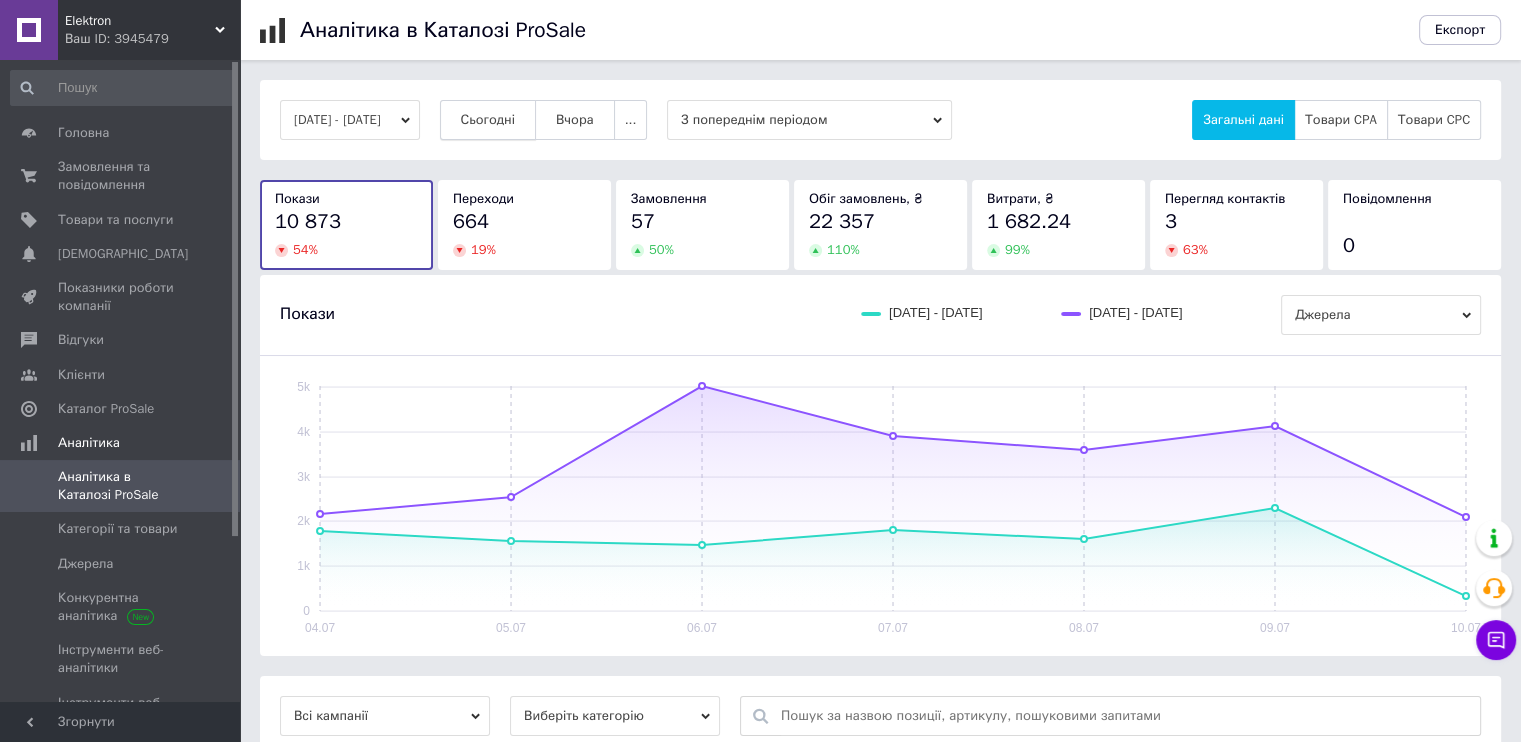 click on "Сьогодні" at bounding box center [488, 120] 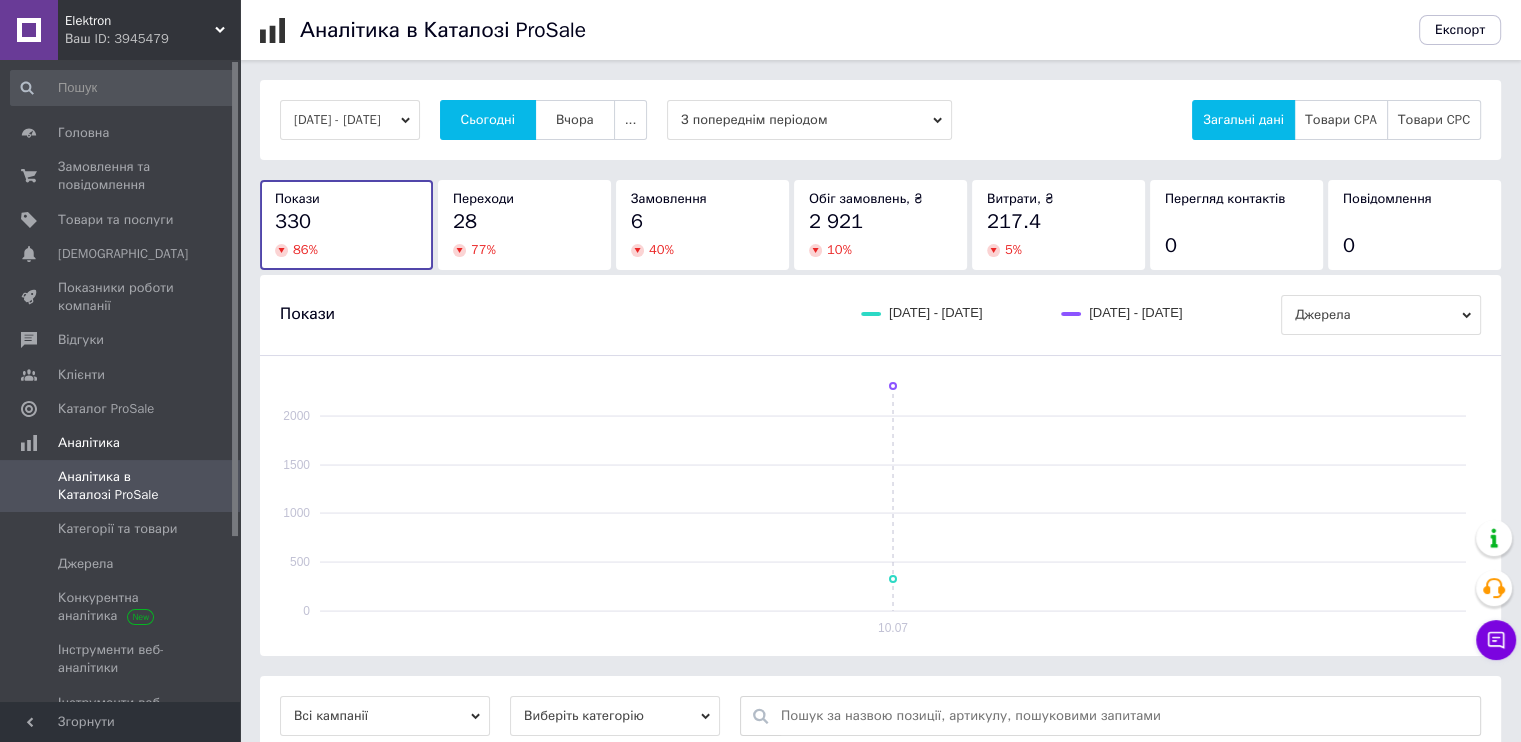 click on "10.07.2025 - 10.07.2025" at bounding box center [350, 120] 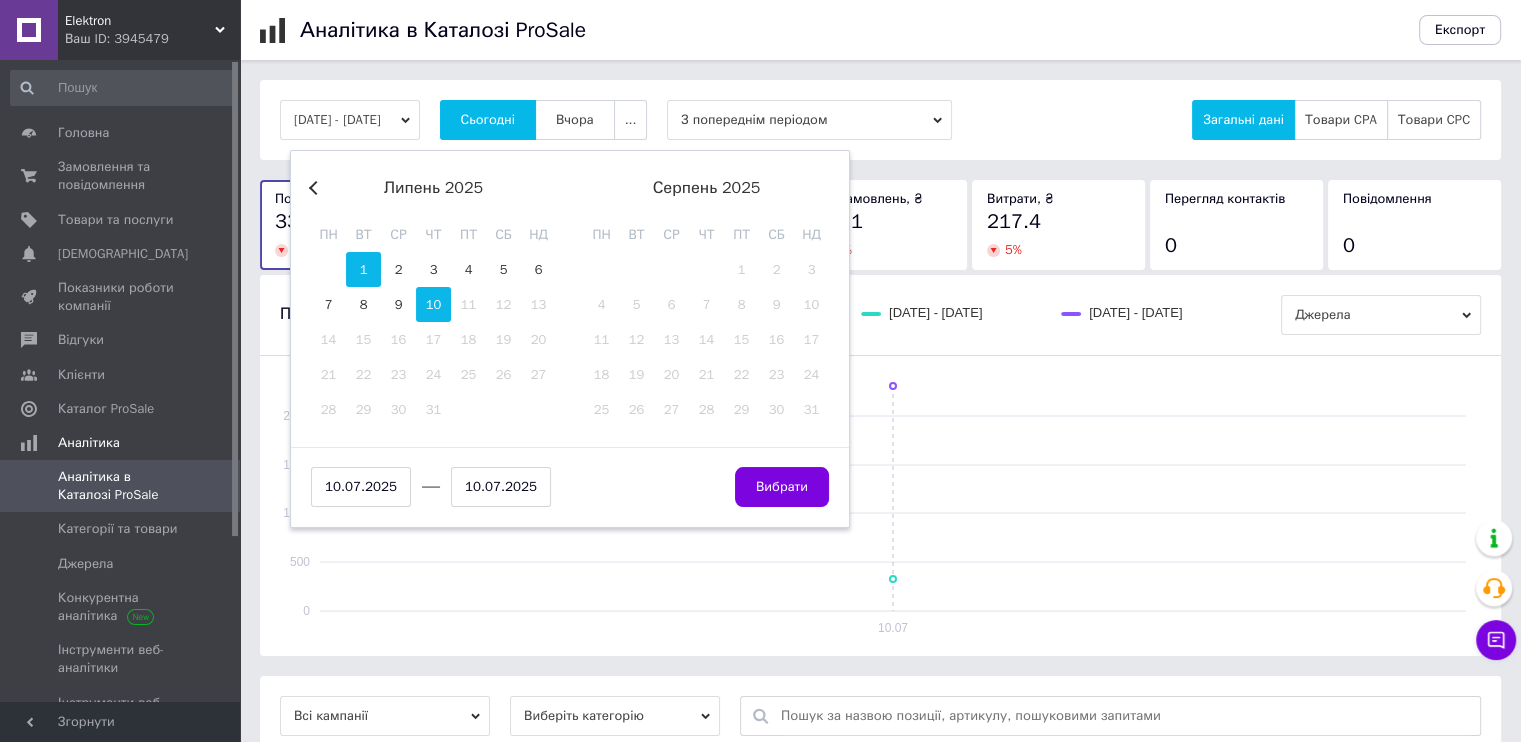 click on "1" at bounding box center [363, 269] 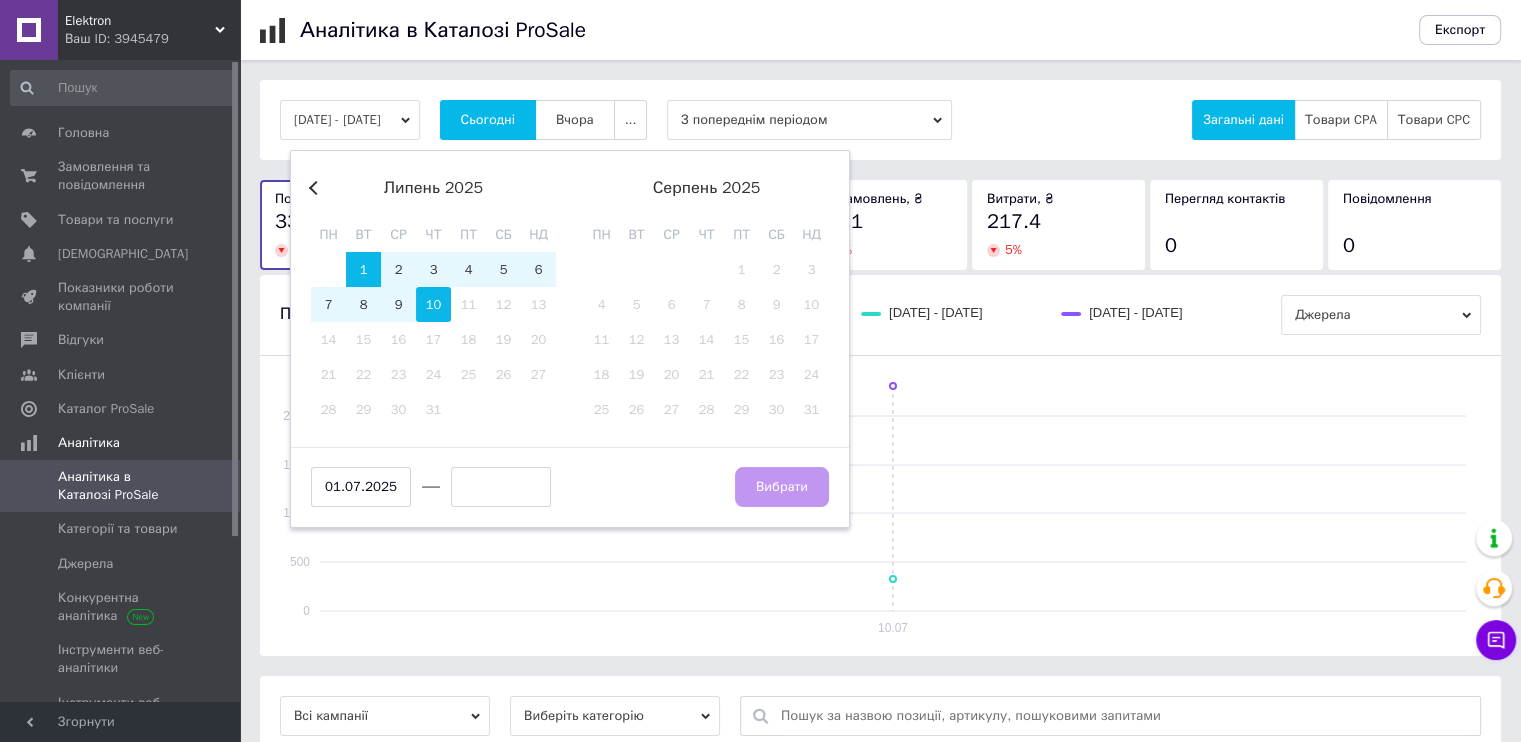 click on "10" at bounding box center (433, 304) 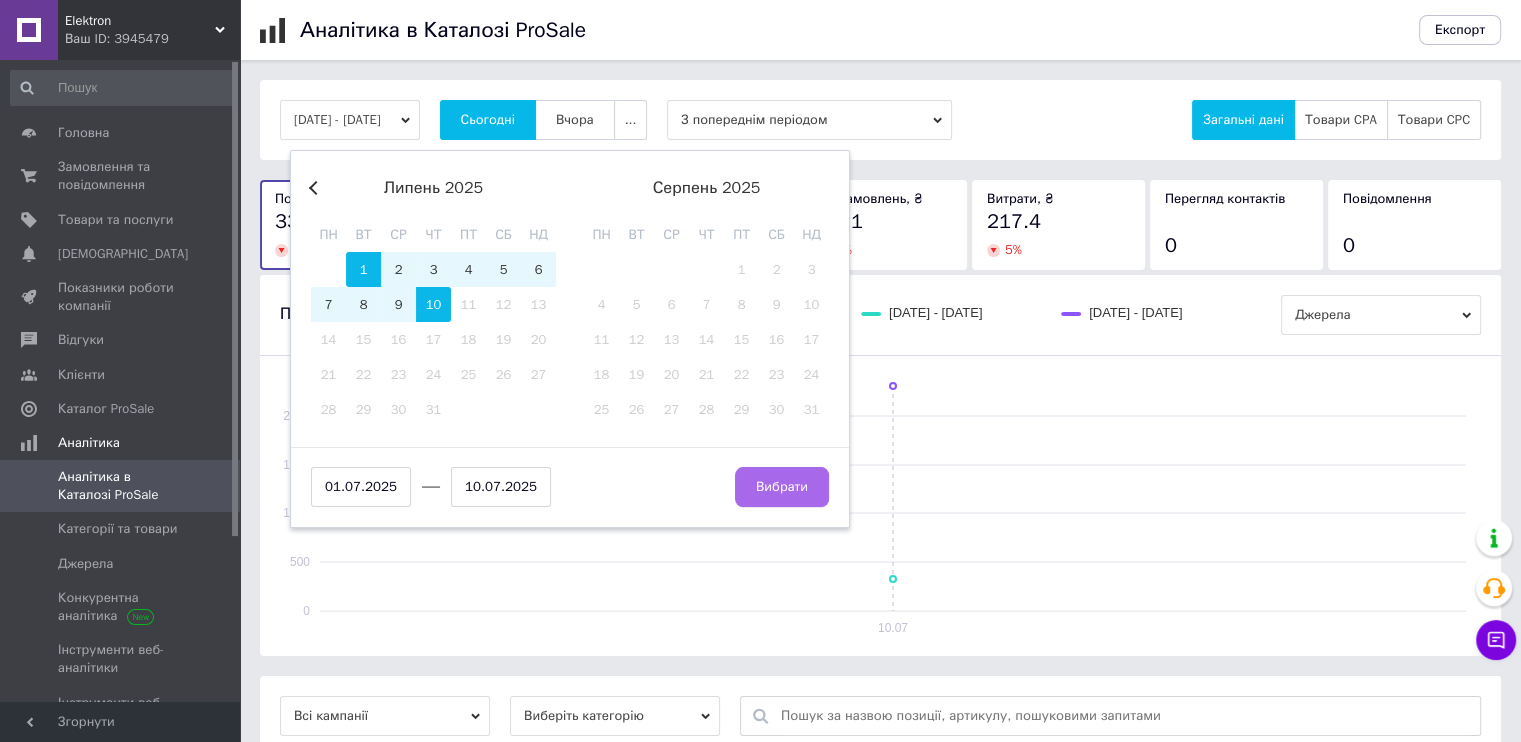 click on "Вибрати" at bounding box center [782, 487] 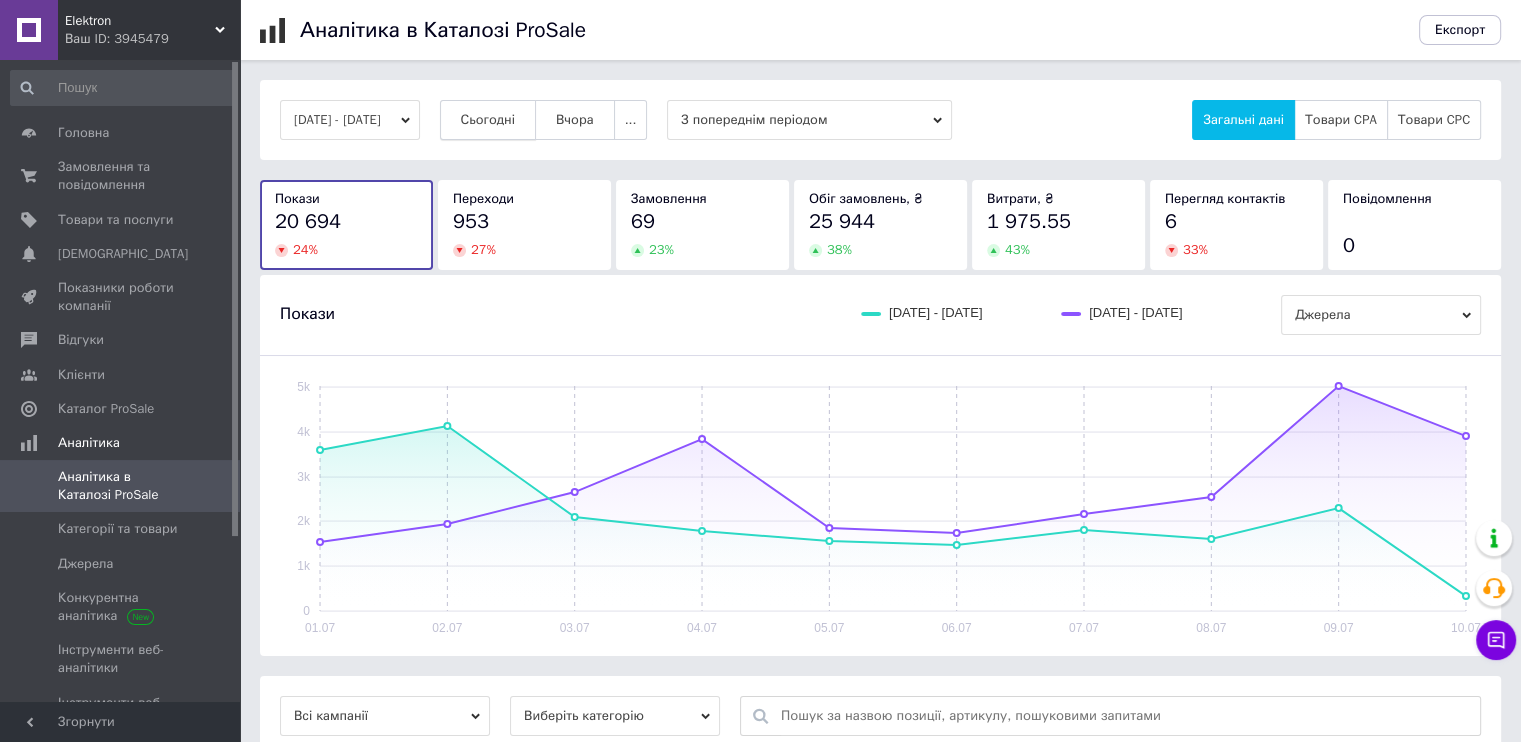 click on "Сьогодні" at bounding box center (488, 120) 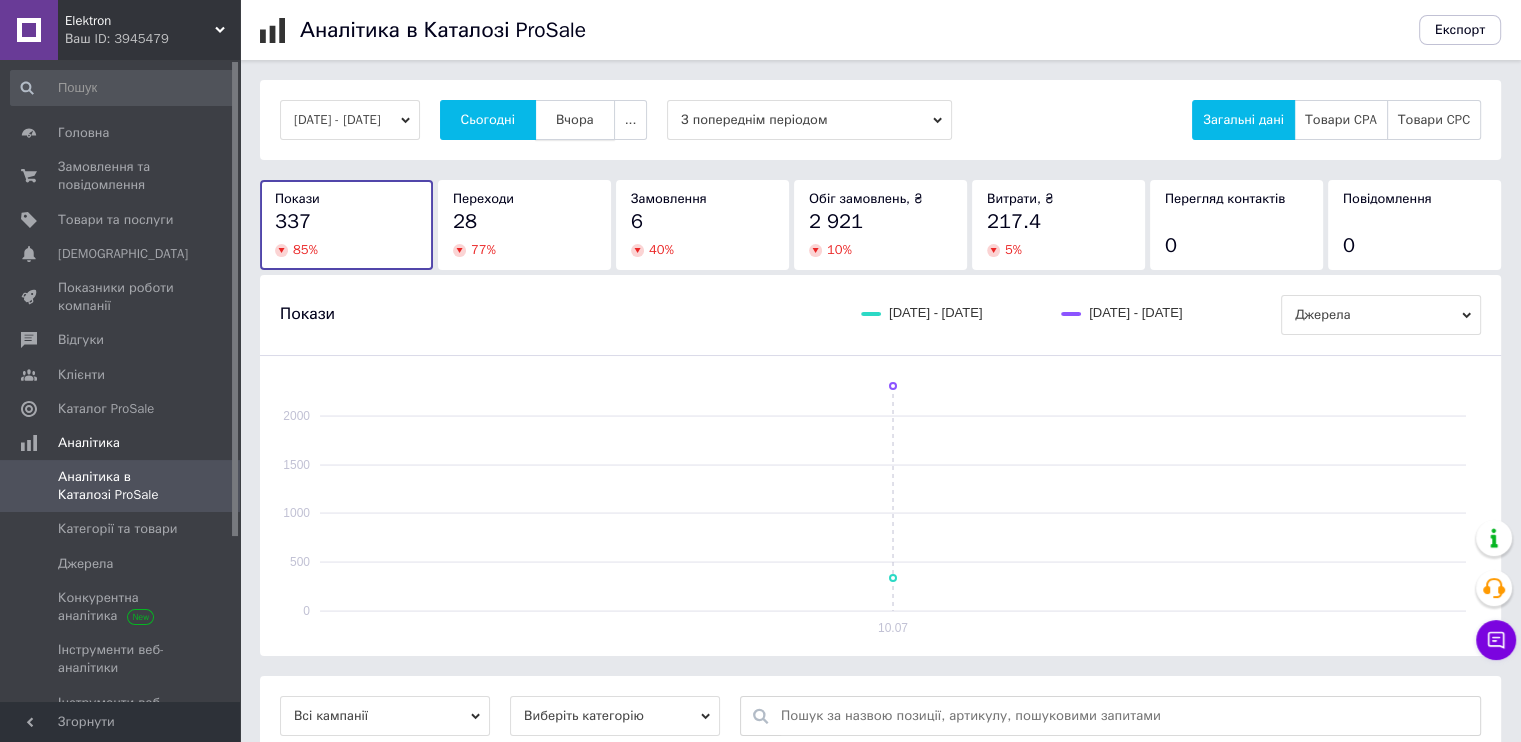 click on "Вчора" at bounding box center [575, 120] 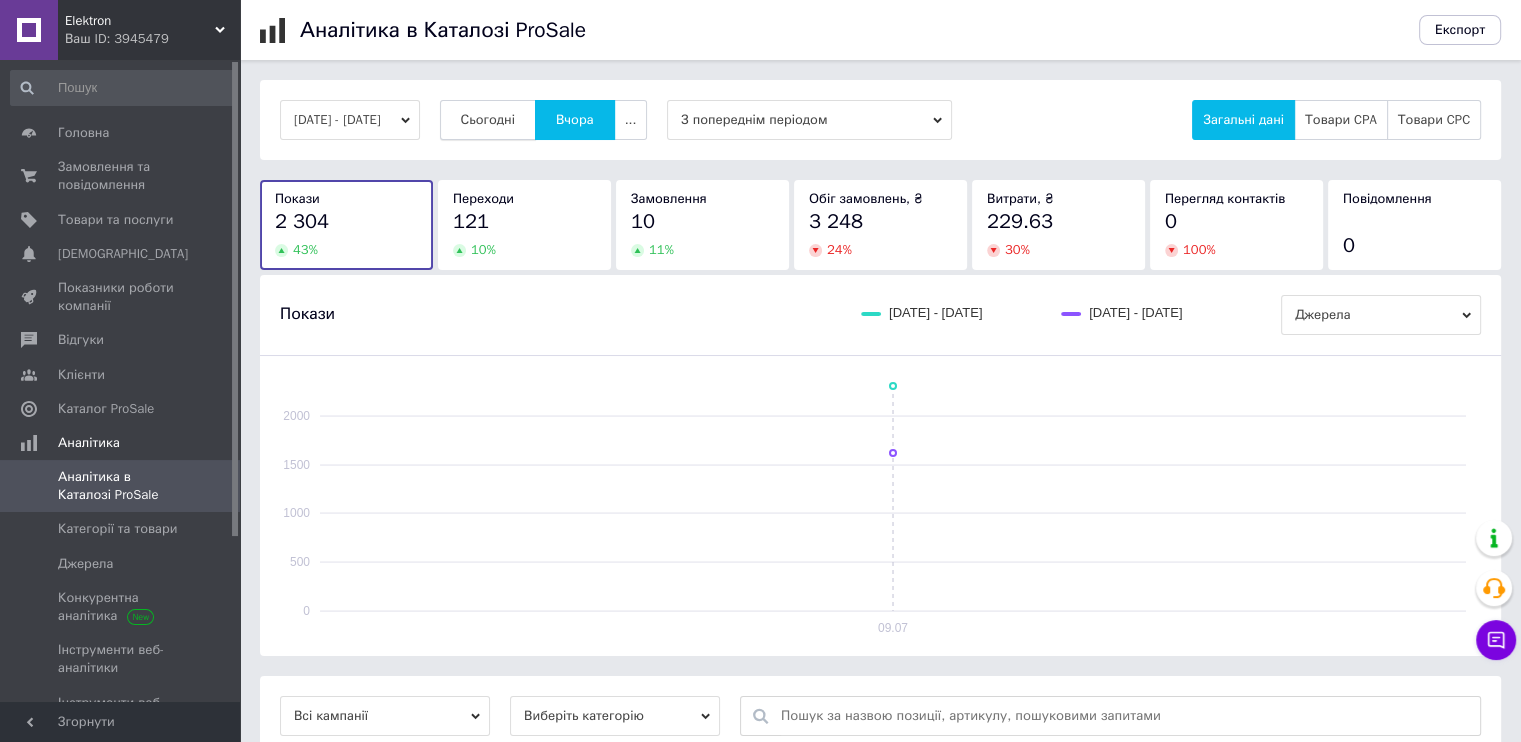 click on "Сьогодні" at bounding box center [488, 120] 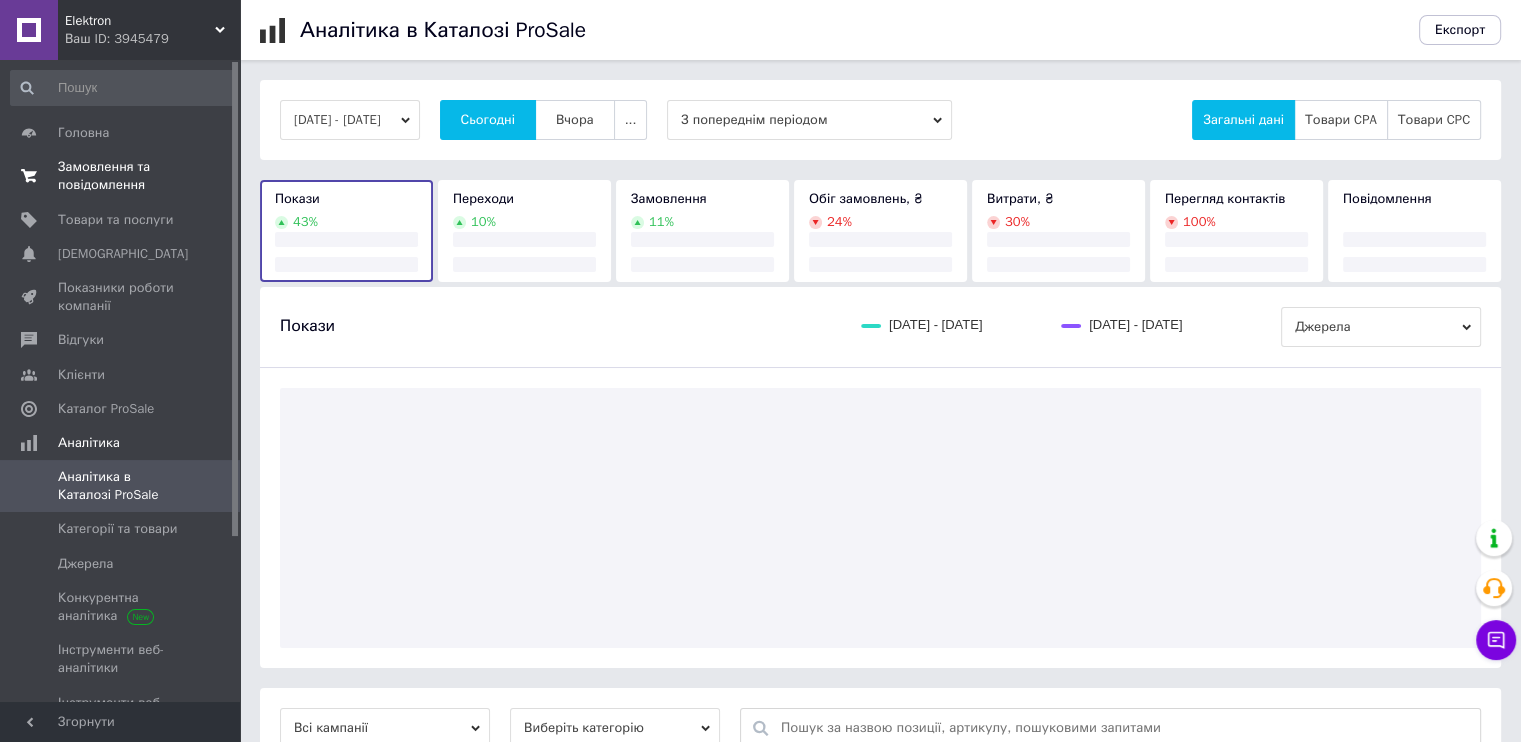 click on "Замовлення та повідомлення" at bounding box center [121, 176] 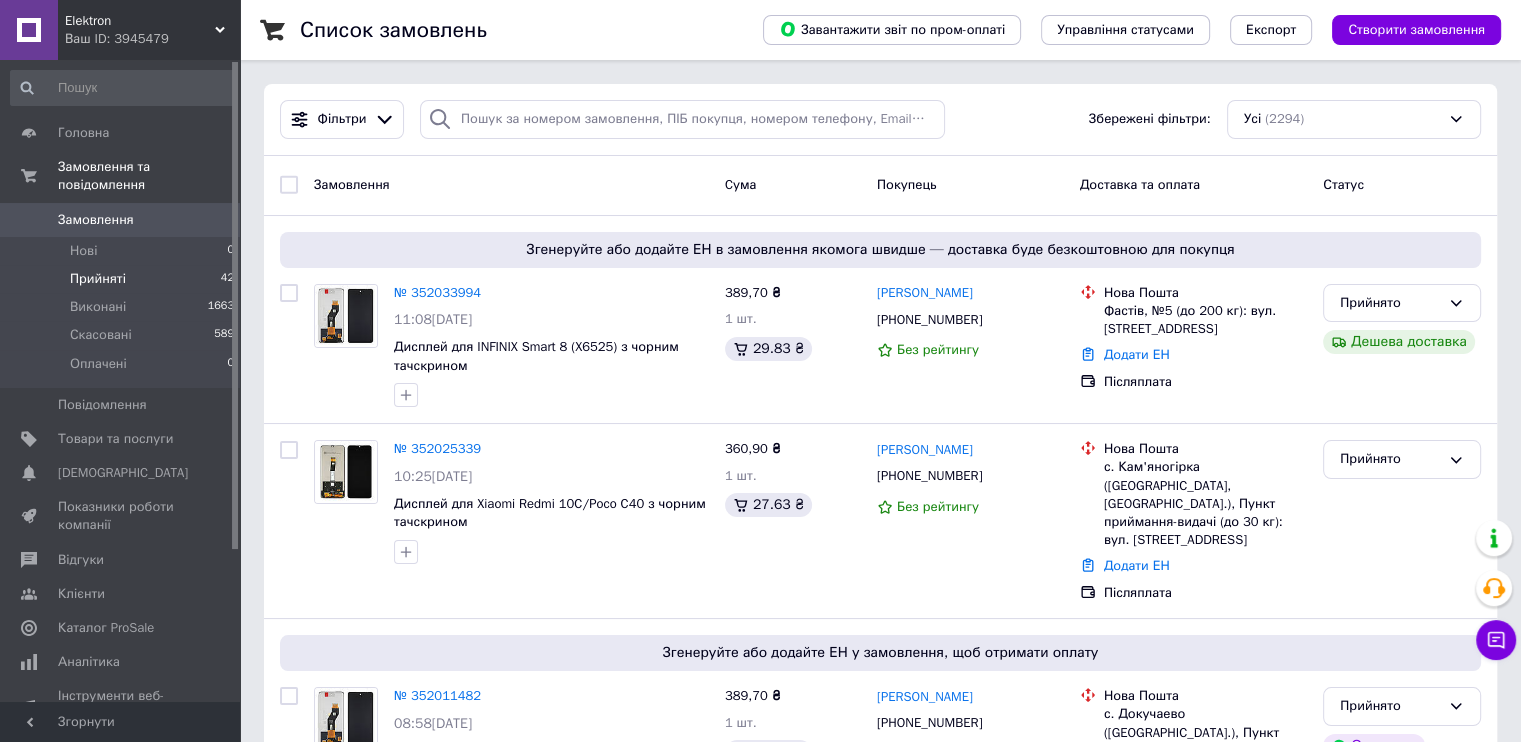 click on "Прийняті 42" at bounding box center [123, 279] 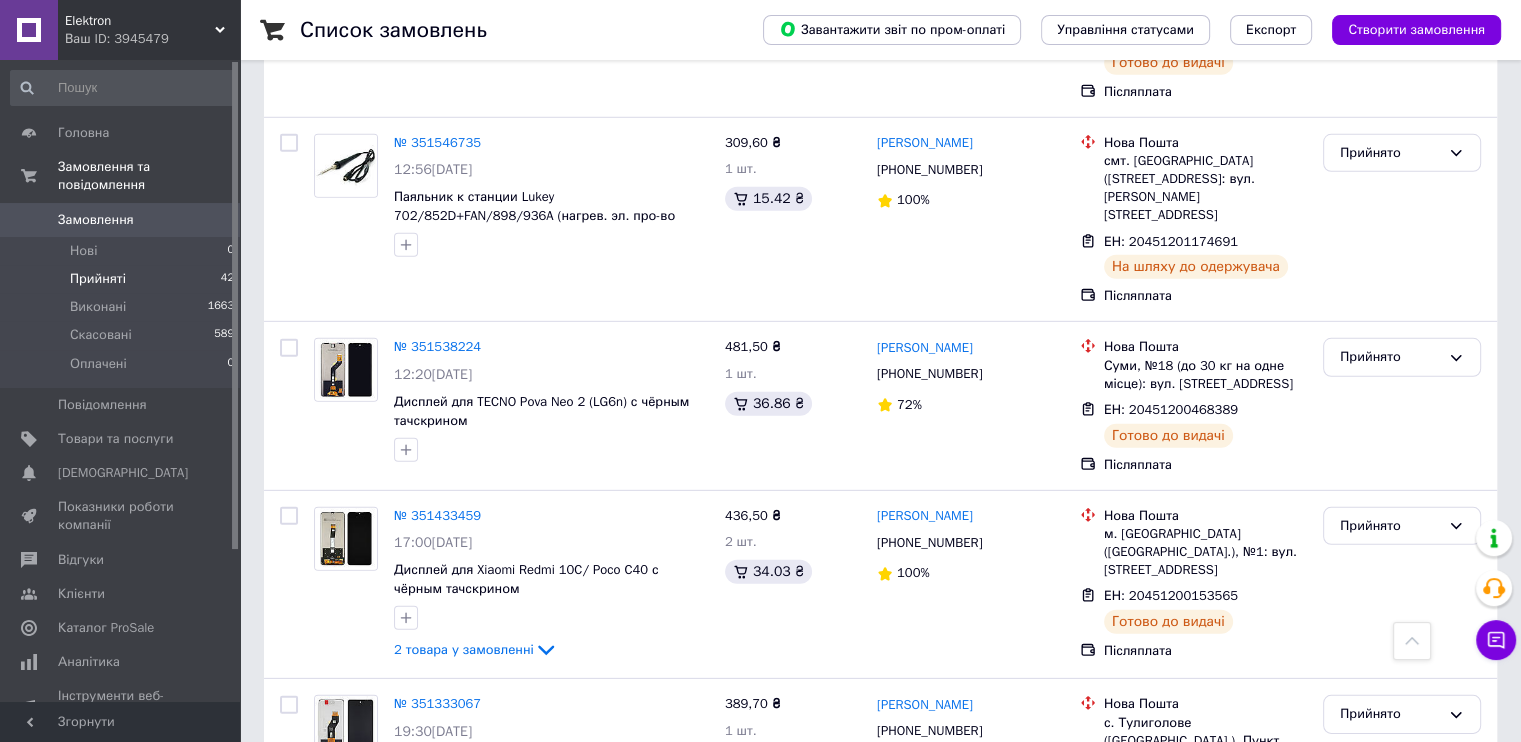 scroll, scrollTop: 6100, scrollLeft: 0, axis: vertical 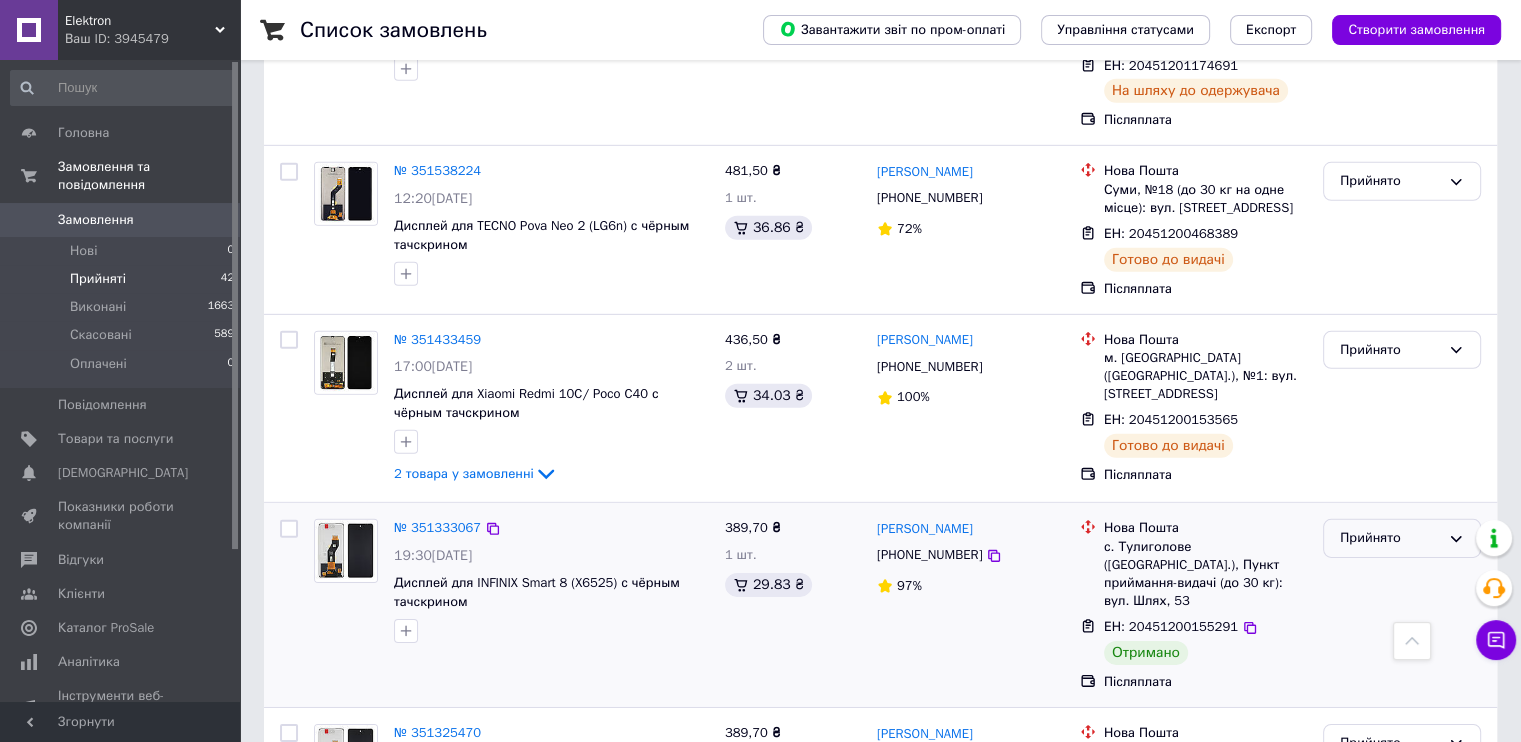click on "Прийнято" at bounding box center [1402, 538] 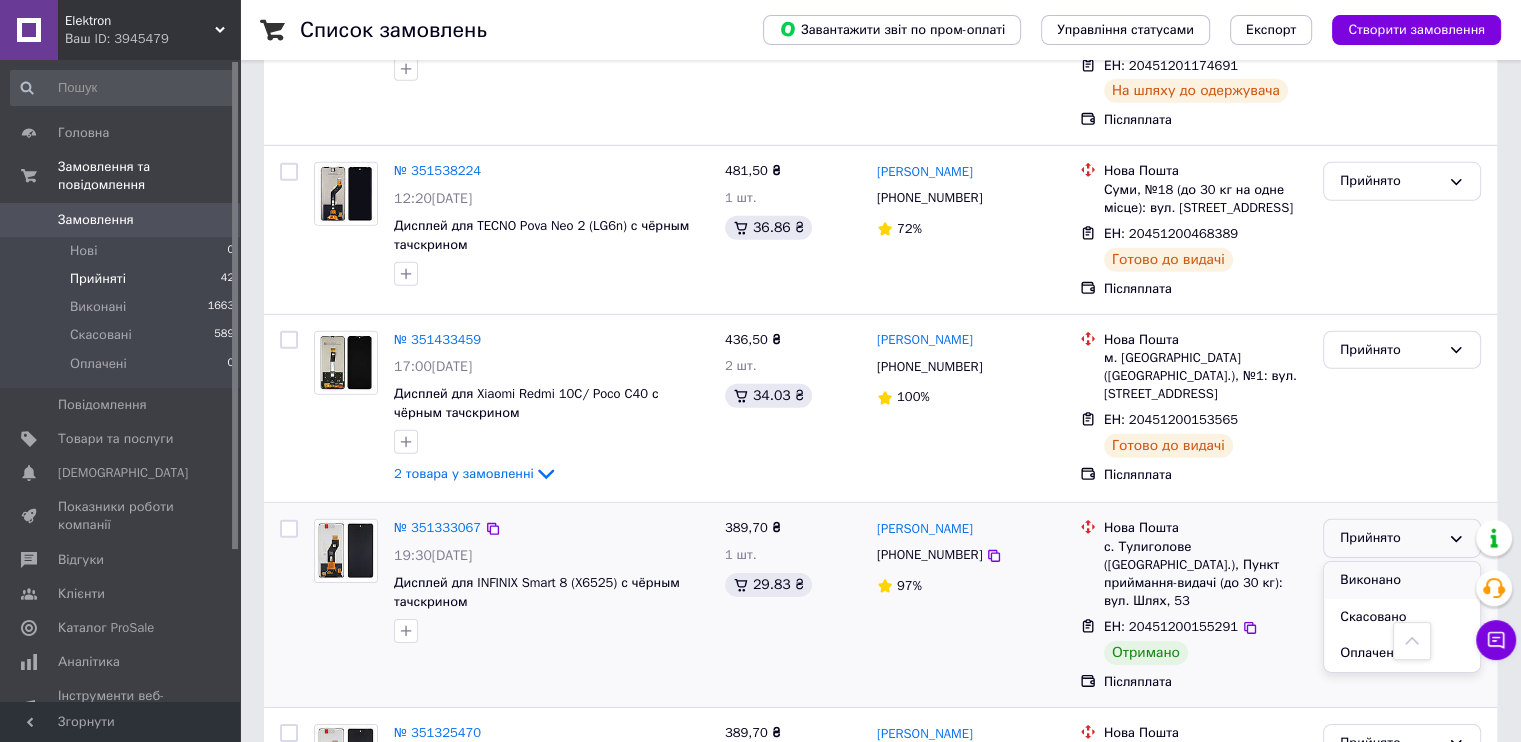 click on "Виконано" at bounding box center [1402, 580] 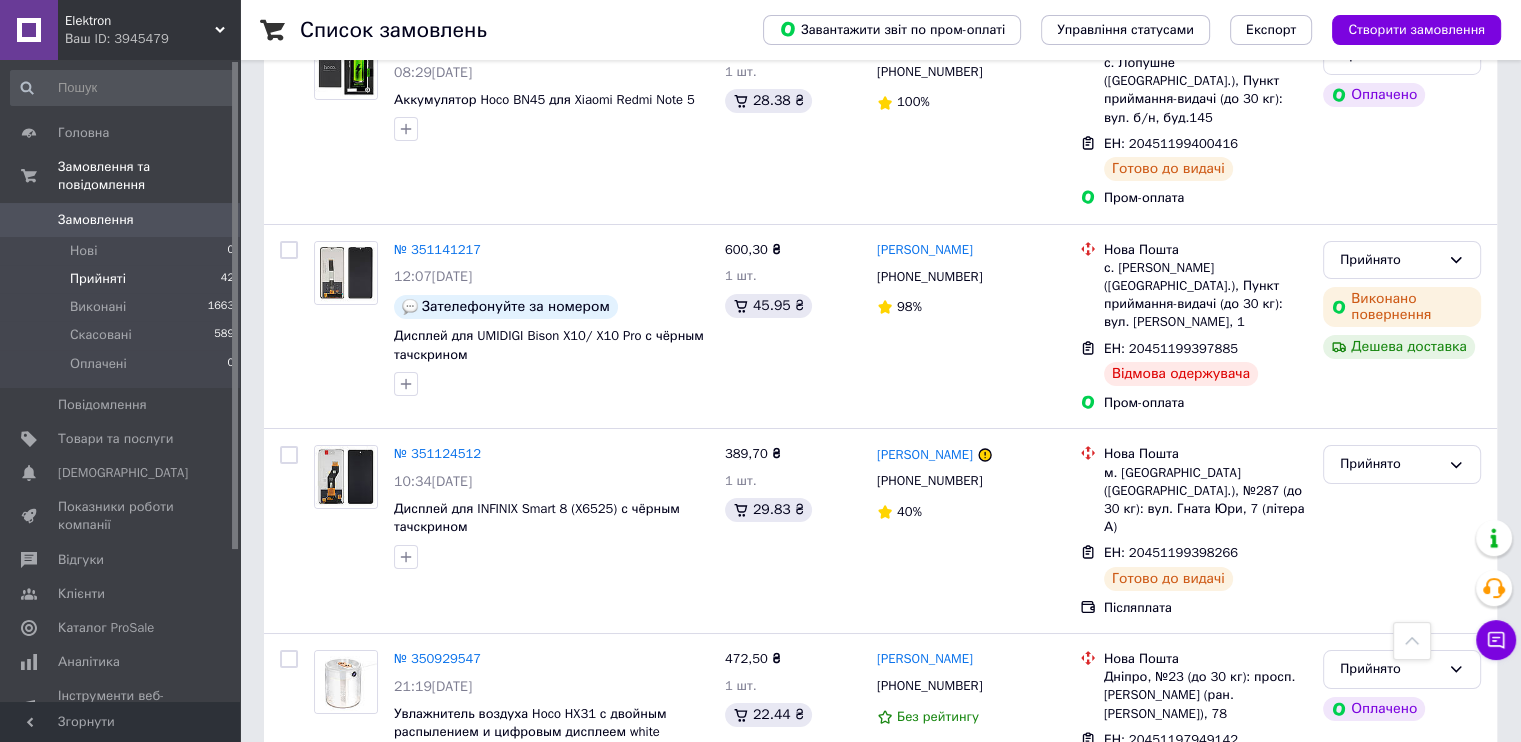 scroll, scrollTop: 7546, scrollLeft: 0, axis: vertical 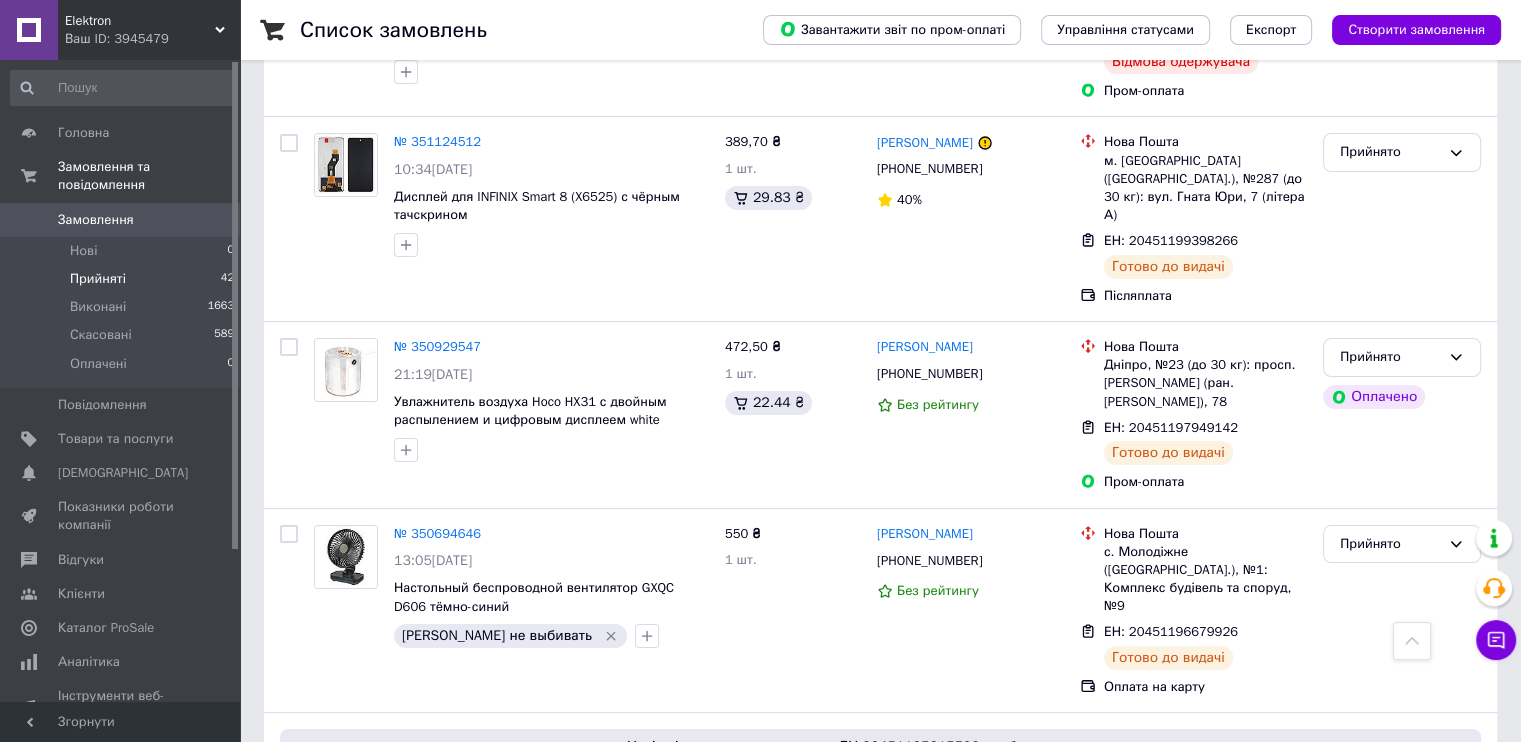 click on "Elektron" at bounding box center [140, 21] 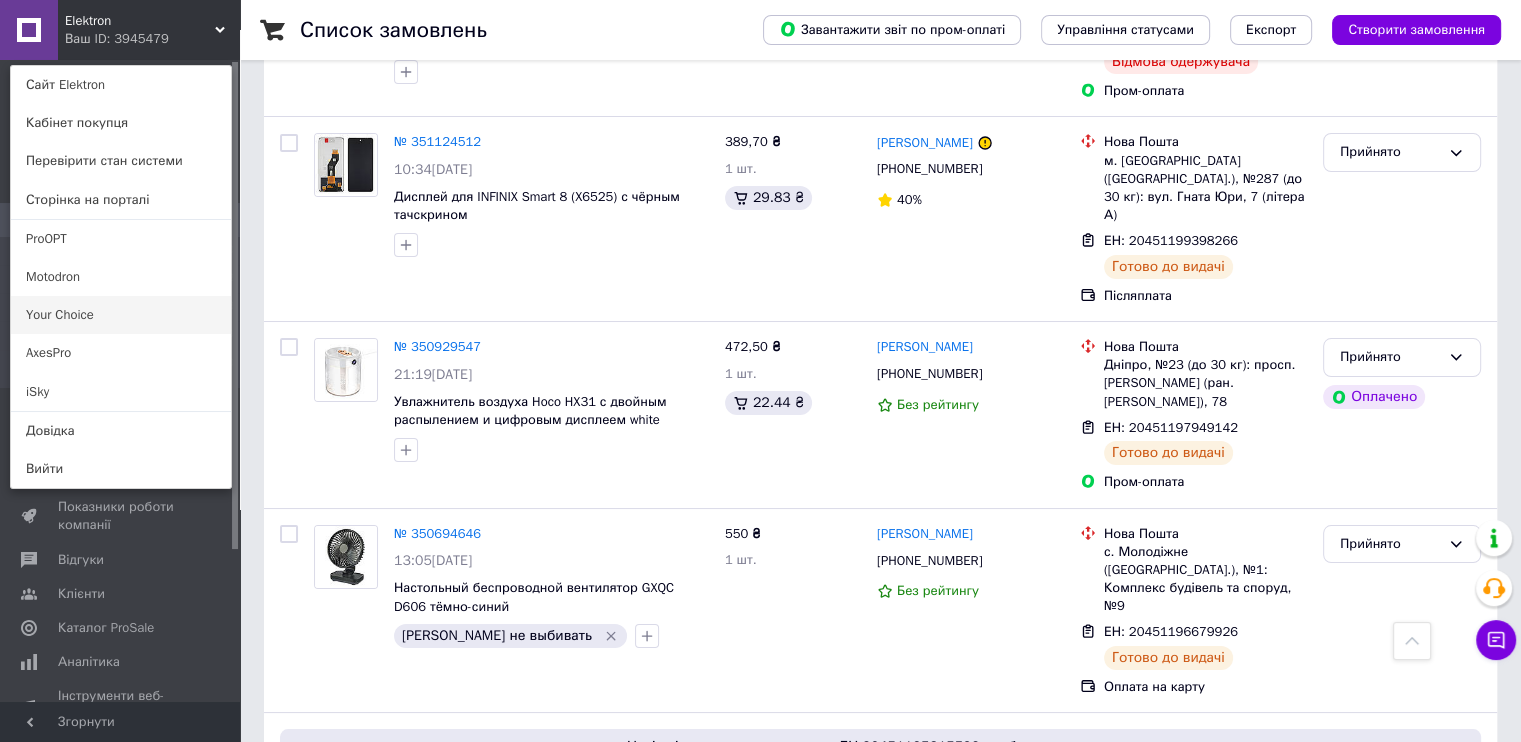 click on "Your Choice" at bounding box center [121, 315] 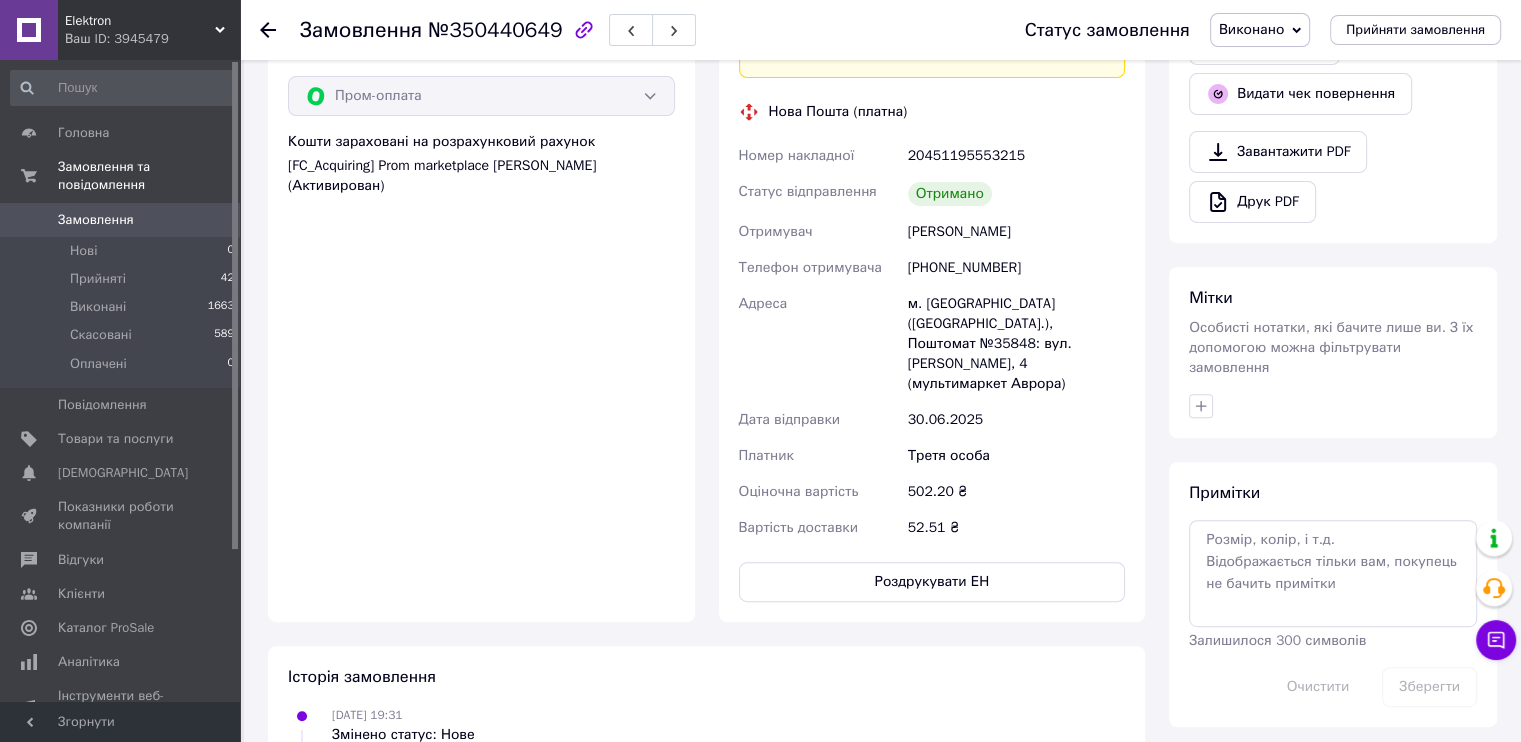 scroll, scrollTop: 900, scrollLeft: 0, axis: vertical 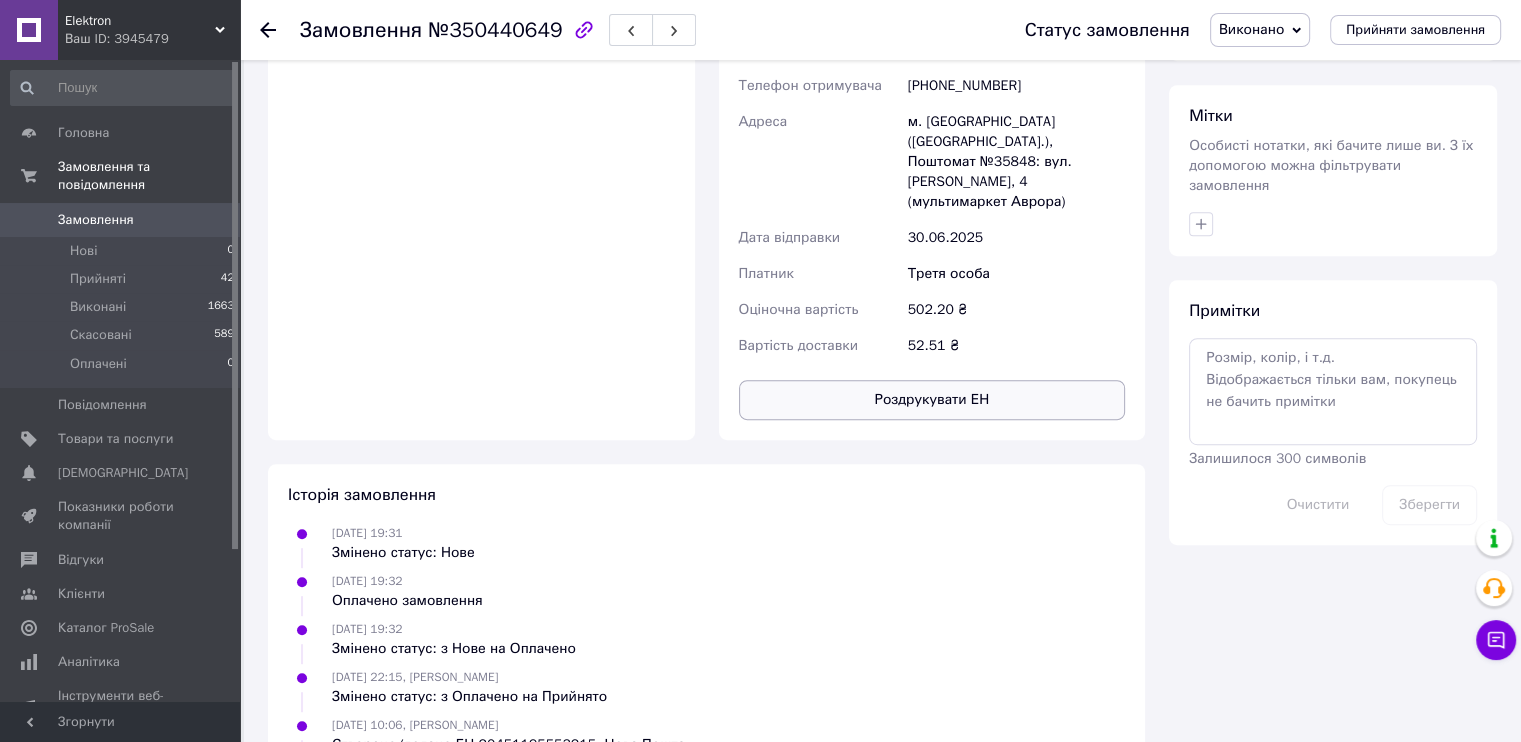 click on "Роздрукувати ЕН" at bounding box center [932, 400] 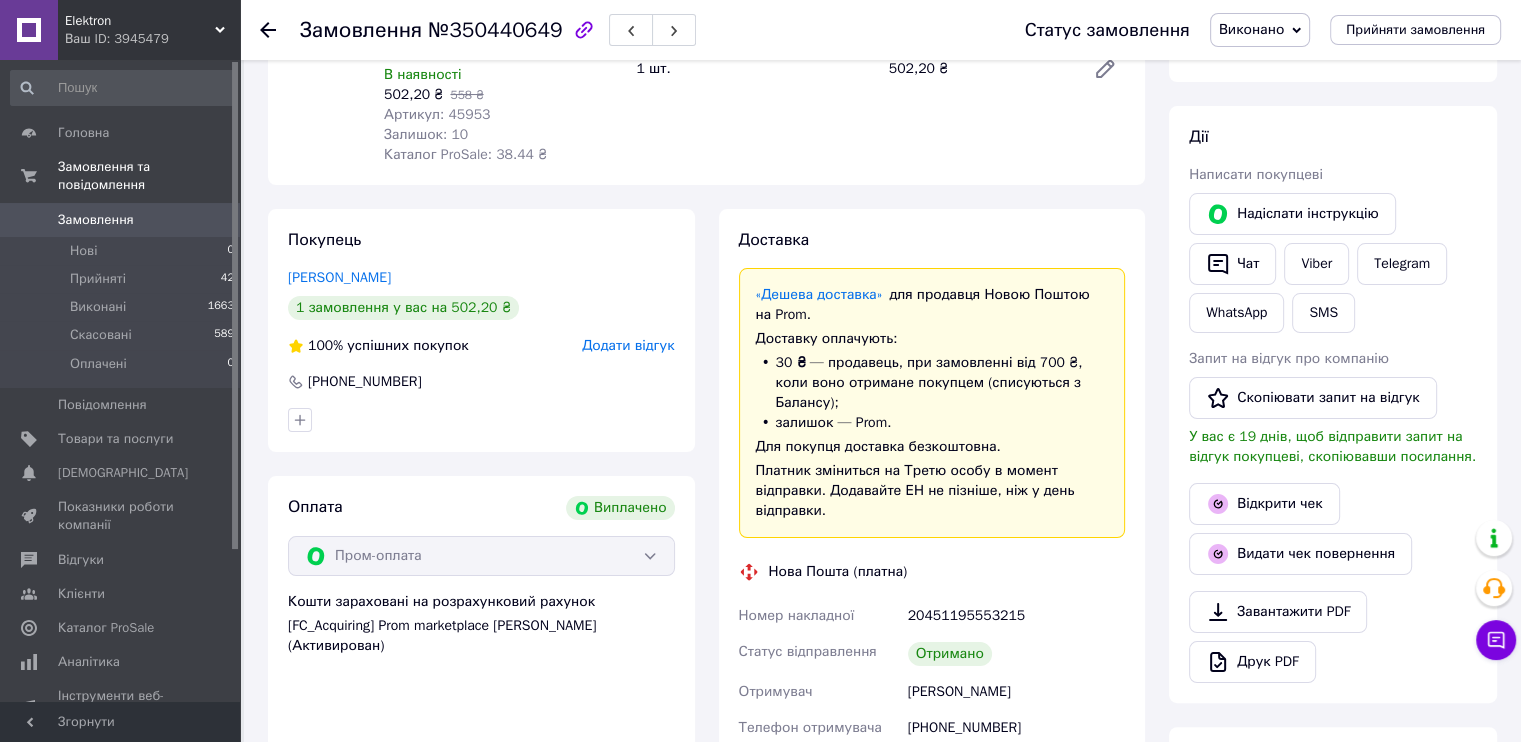 scroll, scrollTop: 0, scrollLeft: 0, axis: both 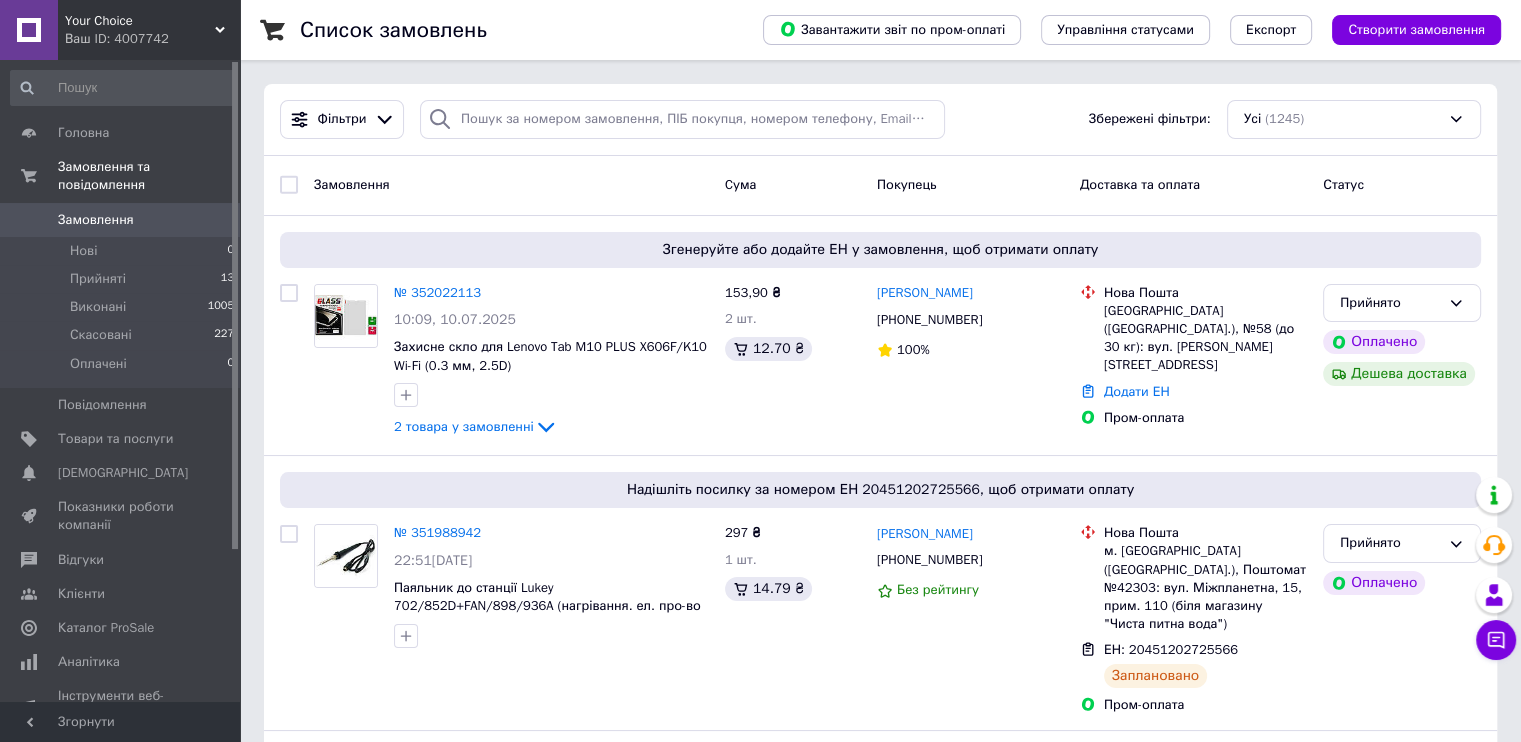 click on "Your Choice" at bounding box center (140, 21) 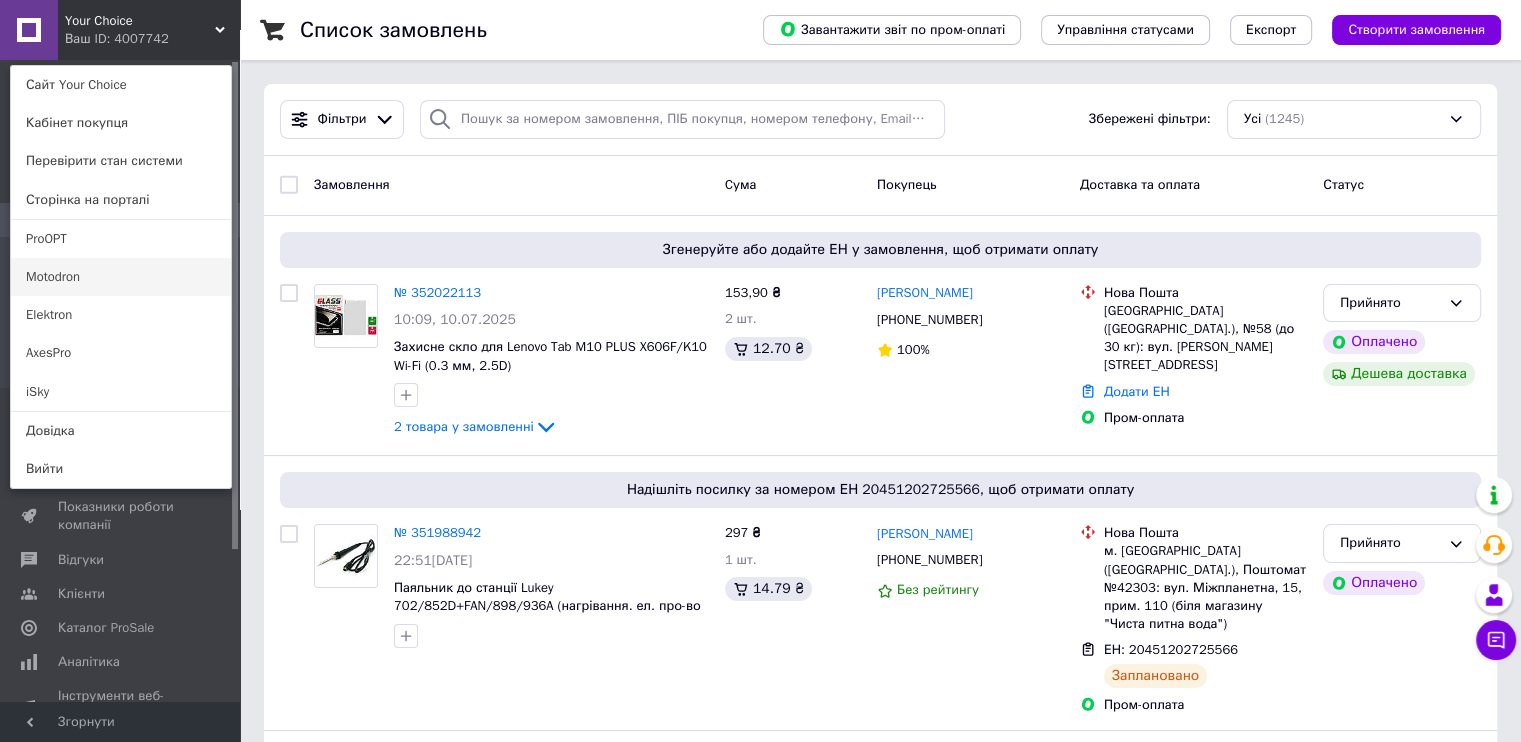 click on "Motodron" at bounding box center [121, 277] 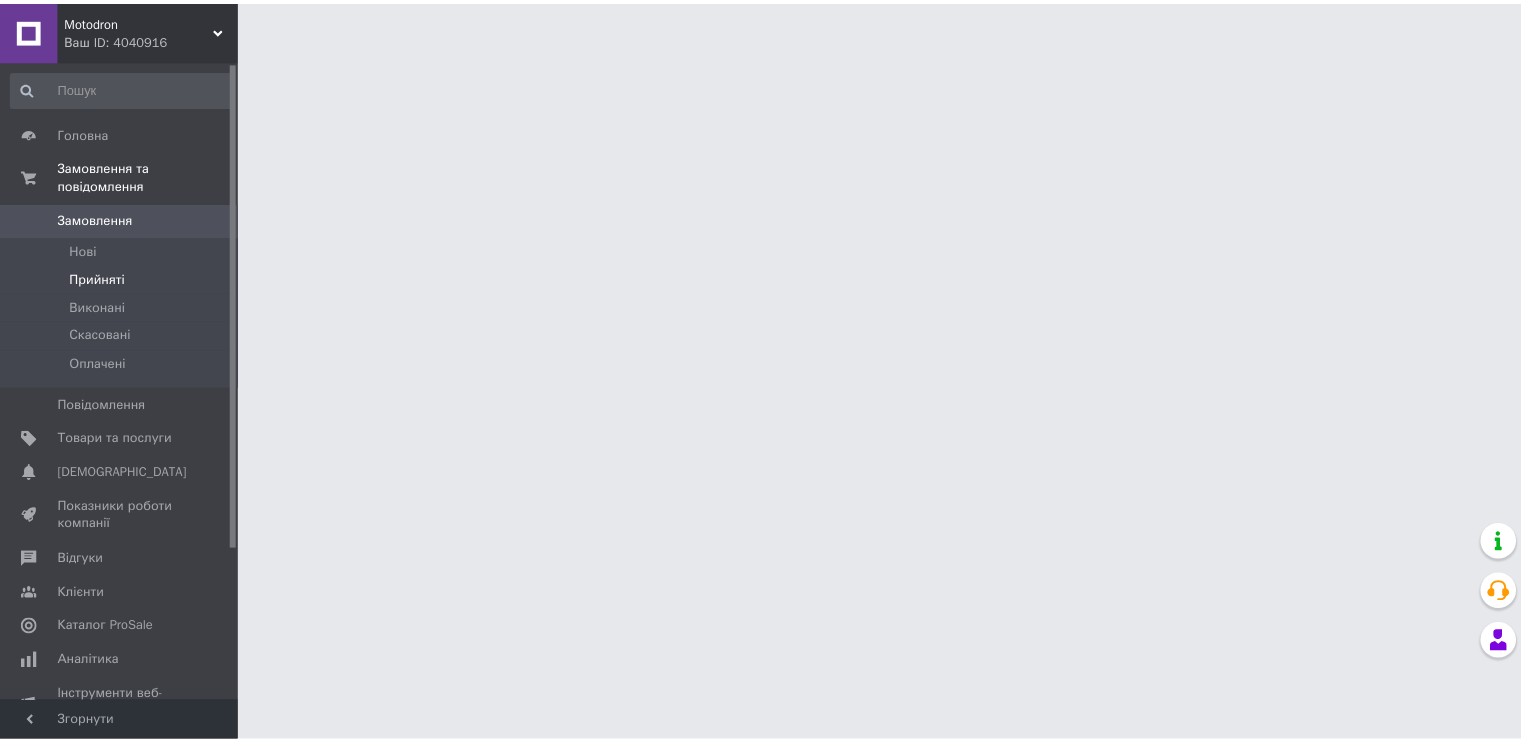 scroll, scrollTop: 0, scrollLeft: 0, axis: both 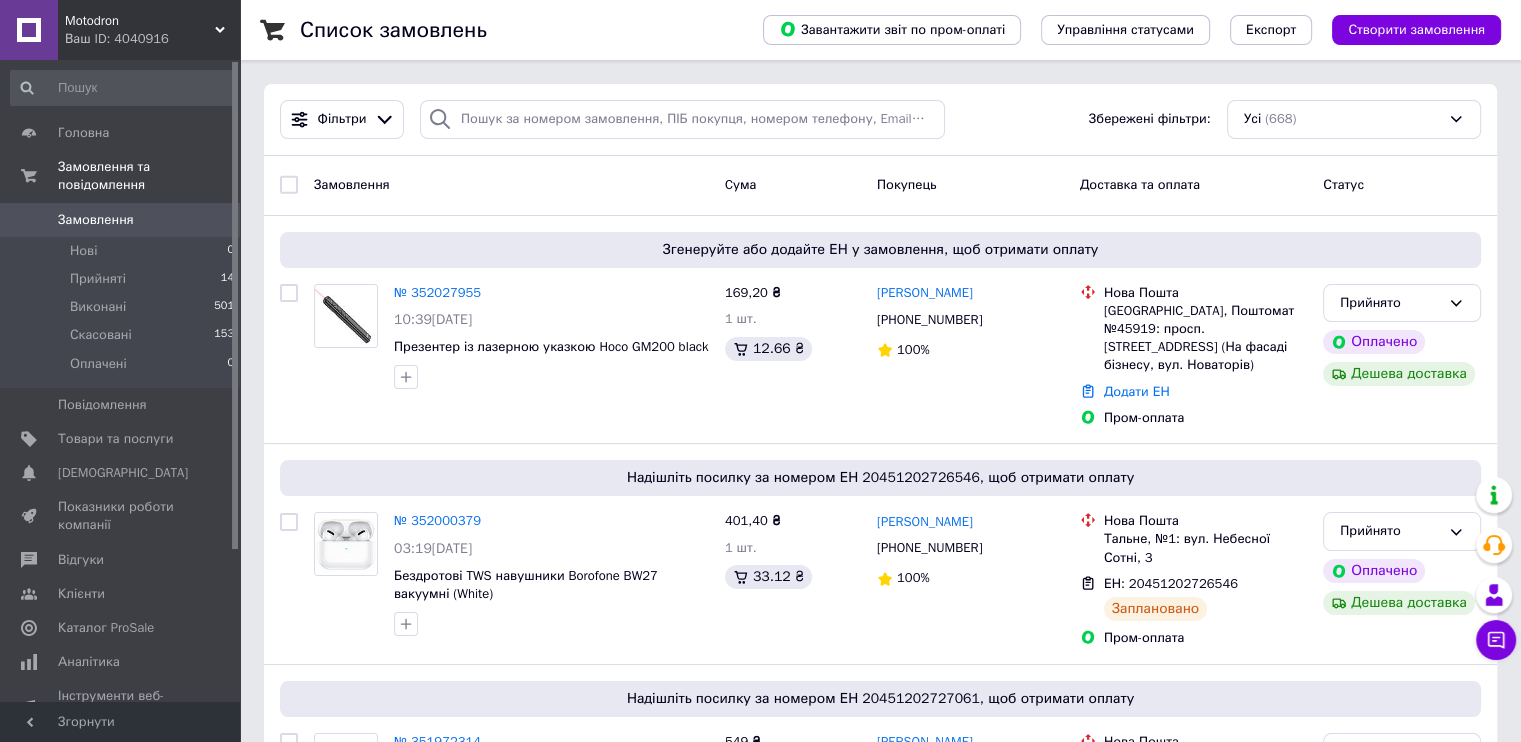 click on "Ваш ID: 4040916" at bounding box center [152, 39] 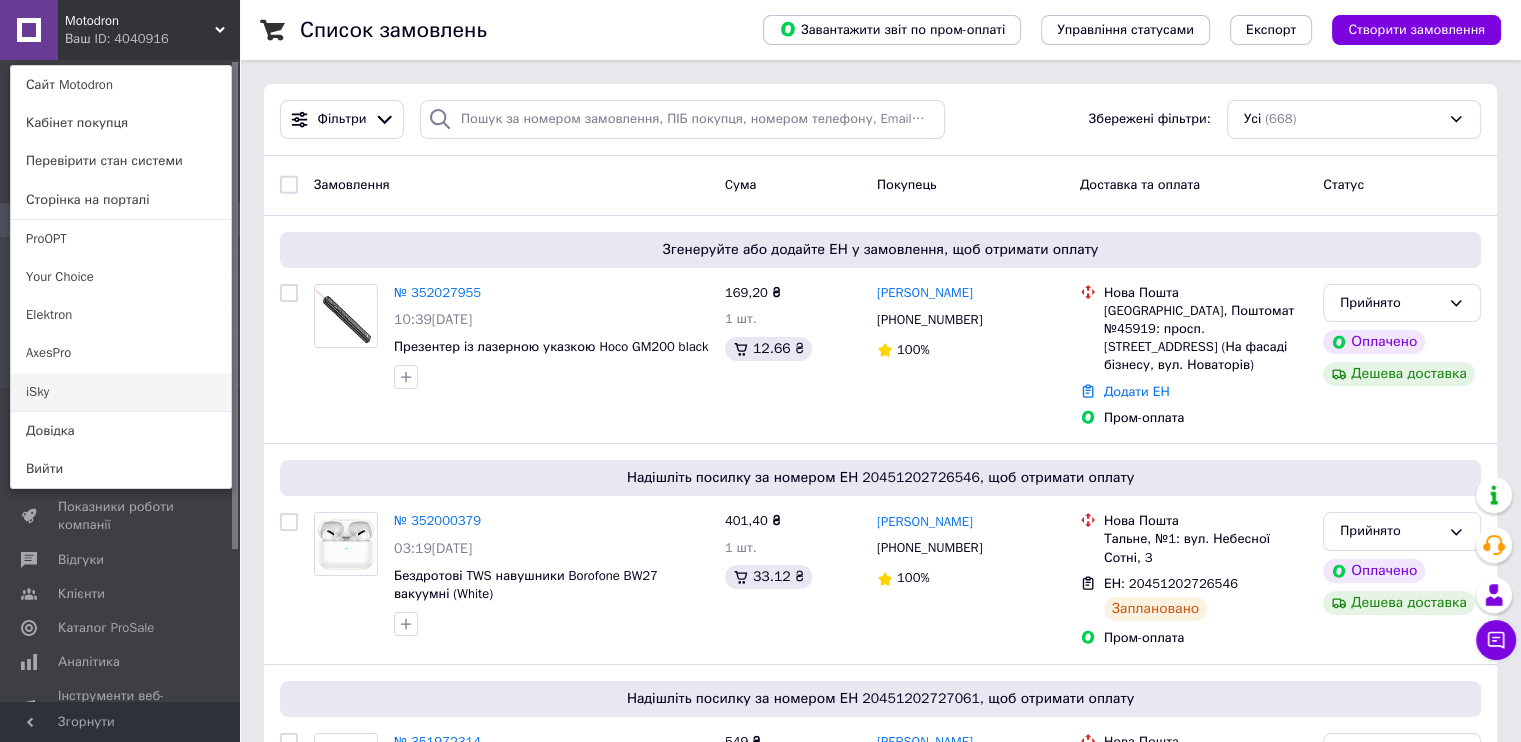 click on "iSky" at bounding box center [121, 392] 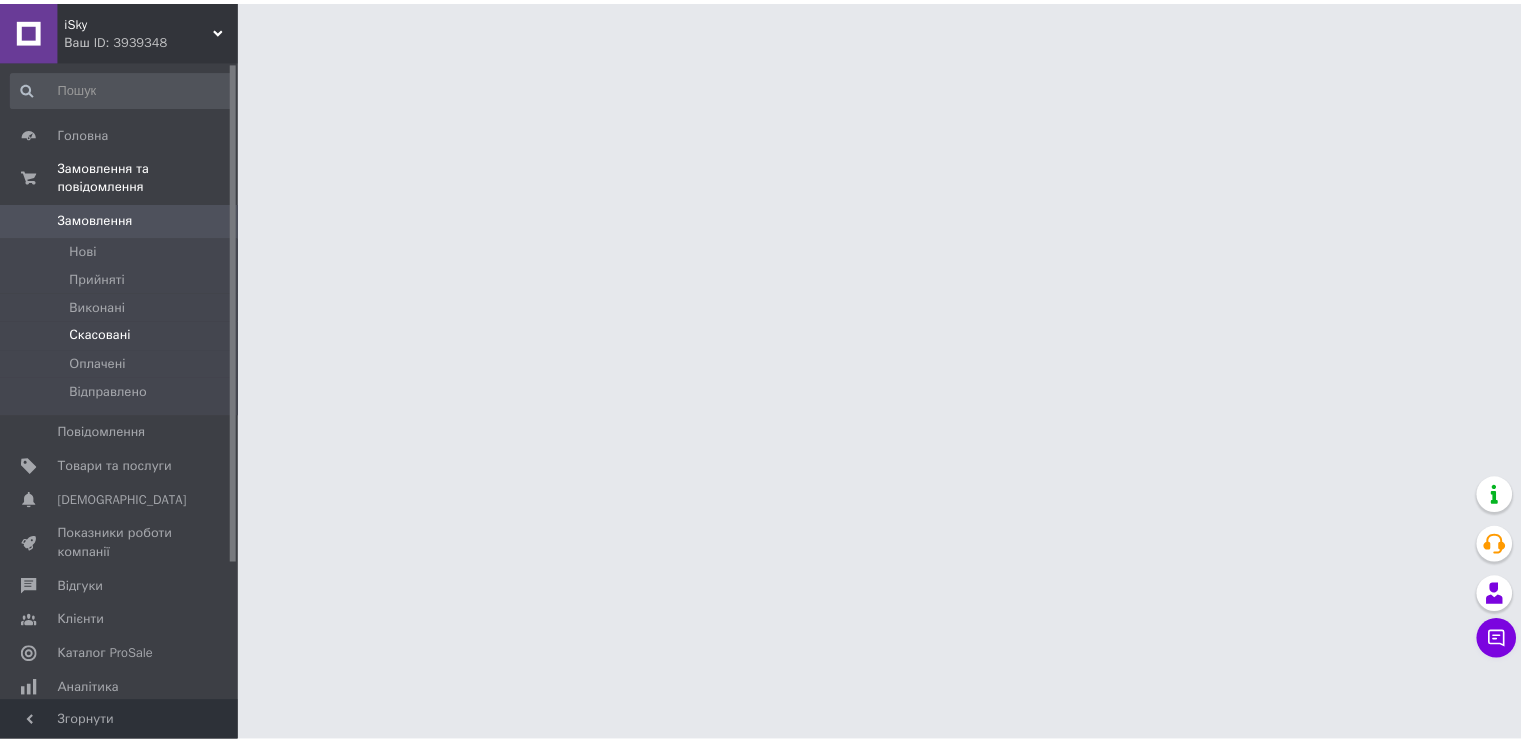 scroll, scrollTop: 0, scrollLeft: 0, axis: both 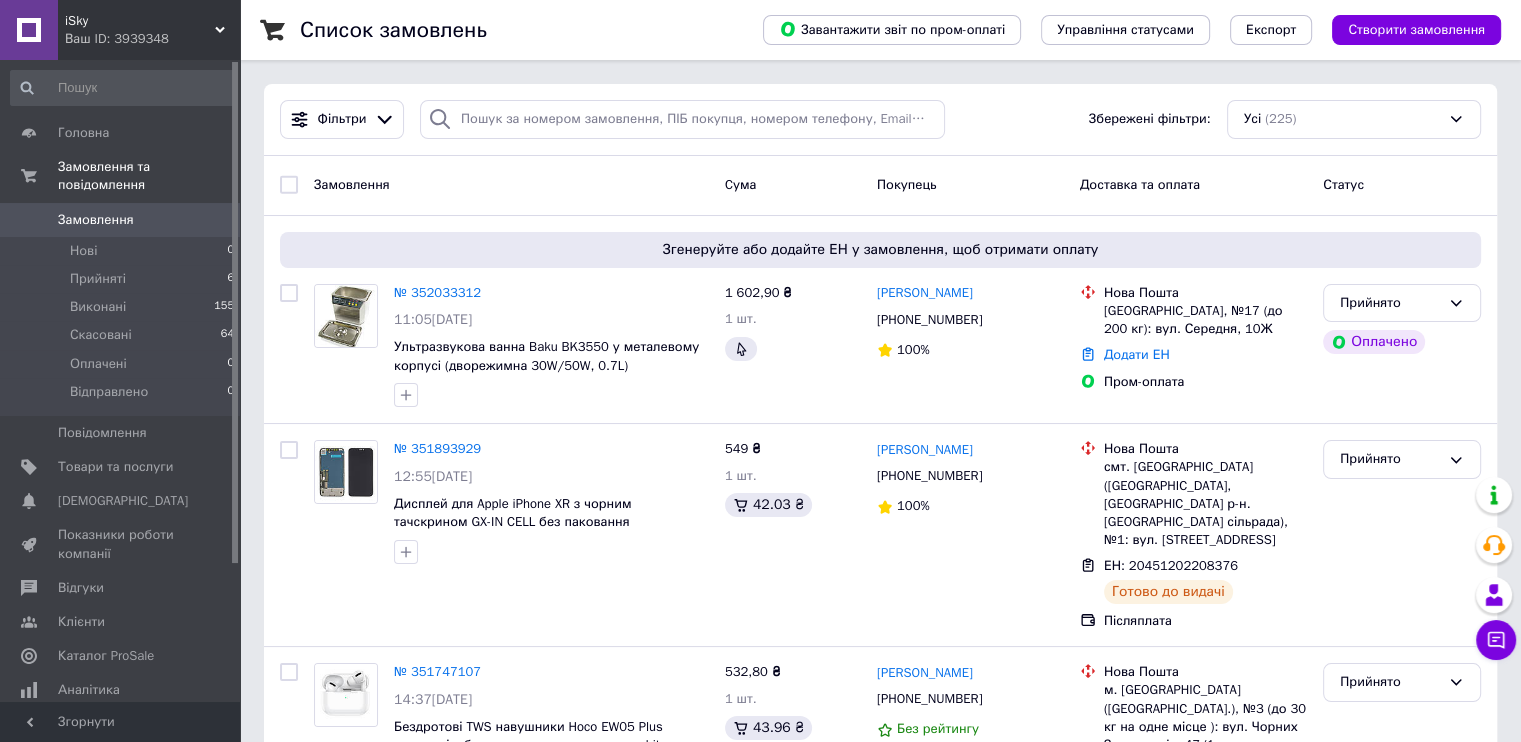 click on "Ваш ID: 3939348" at bounding box center [152, 39] 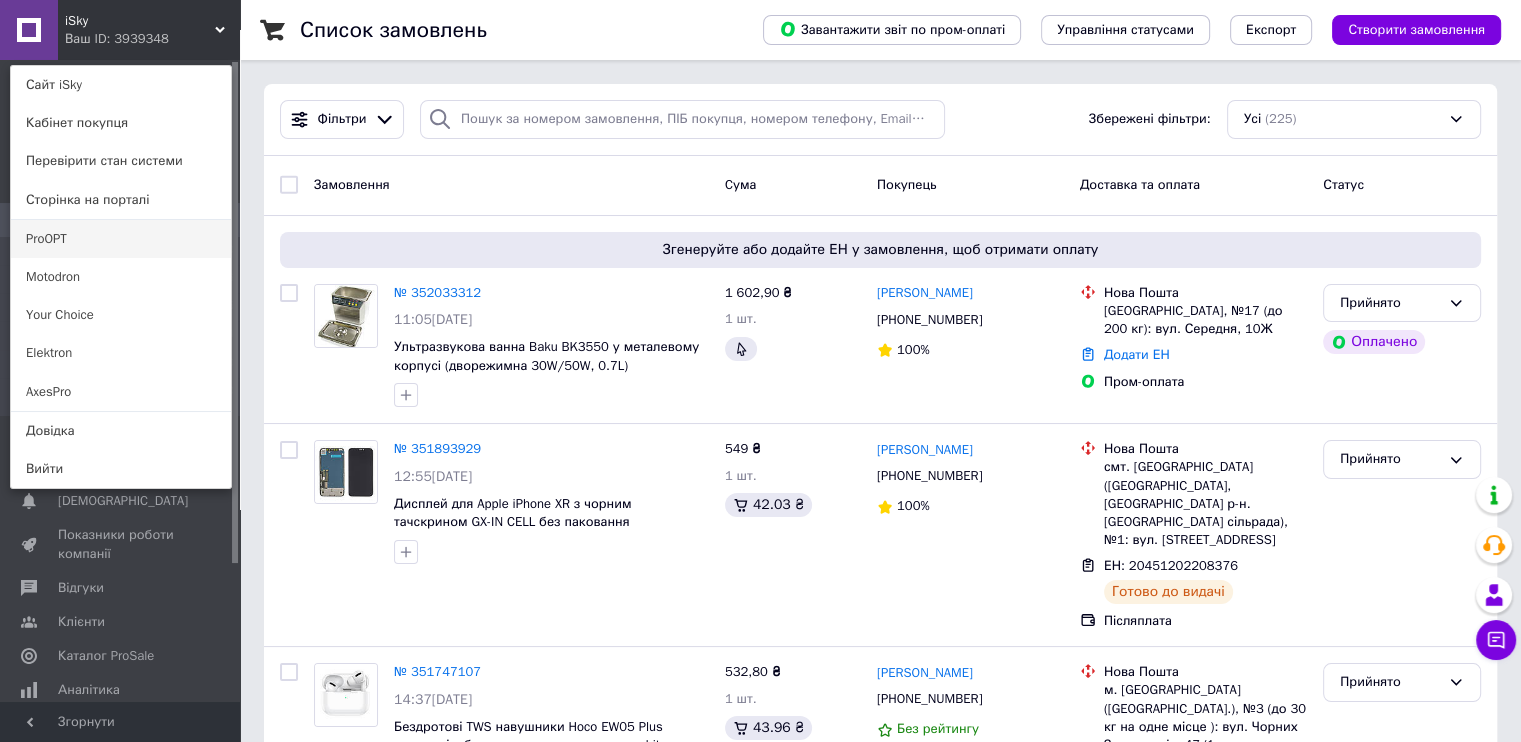click on "ProOPT" at bounding box center (121, 239) 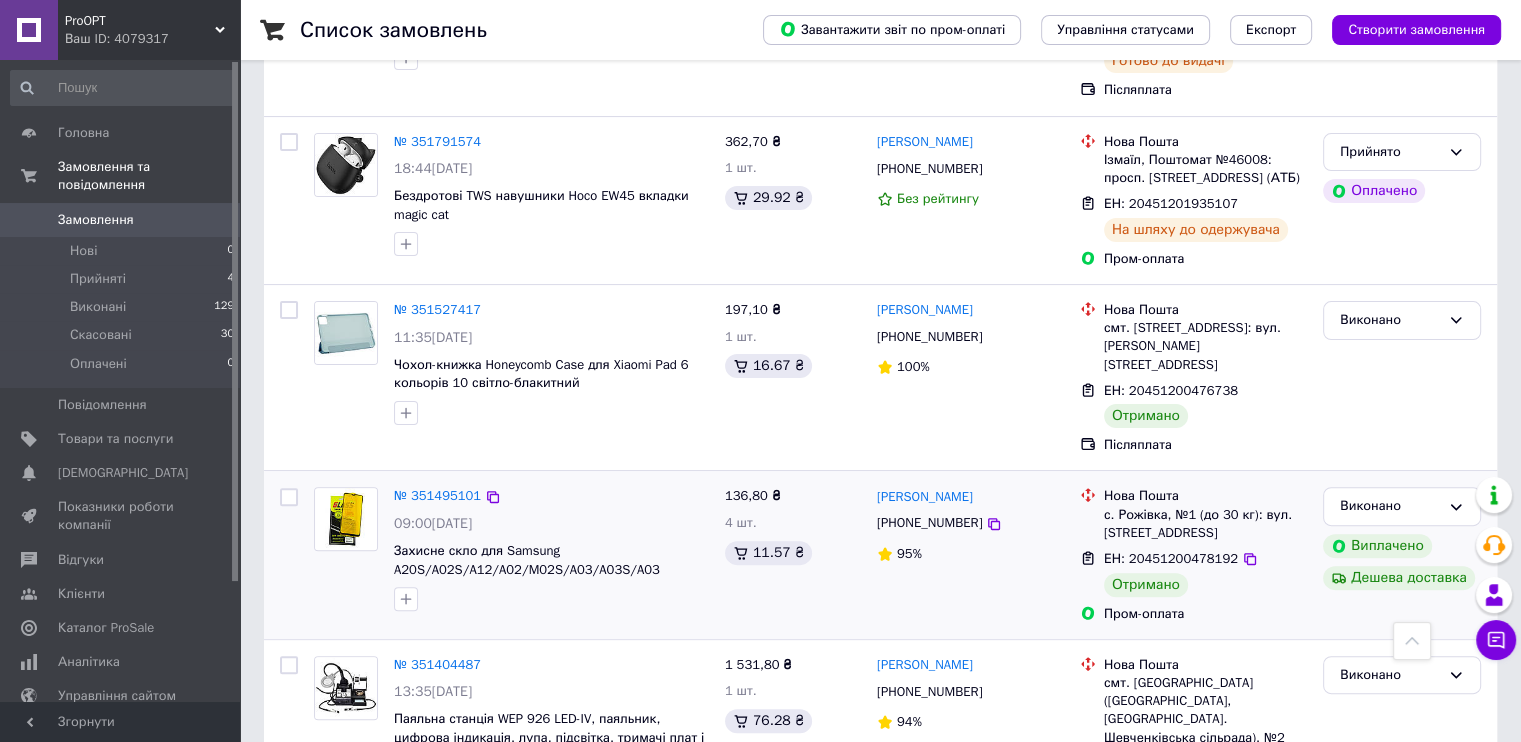 scroll, scrollTop: 500, scrollLeft: 0, axis: vertical 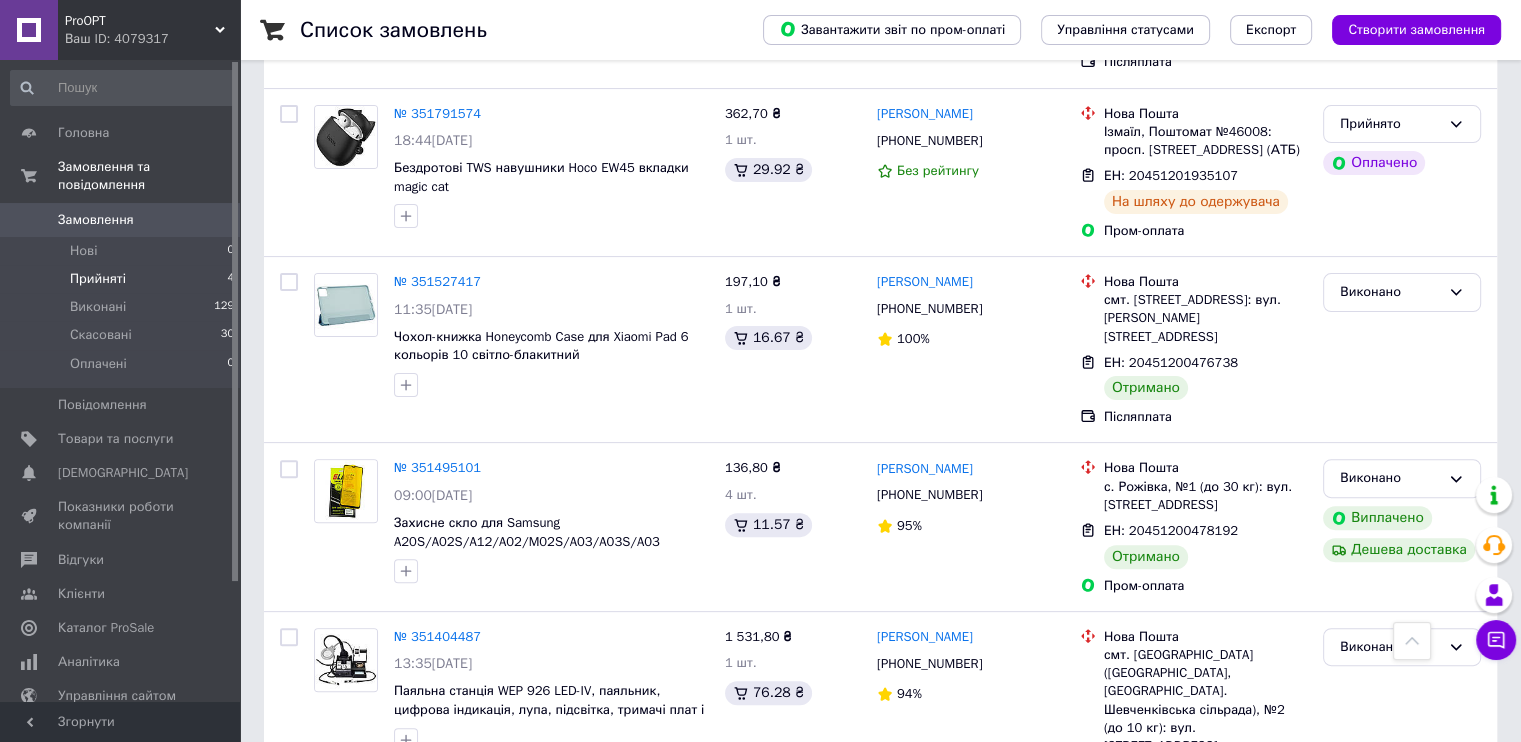 click on "Прийняті 4" at bounding box center (123, 279) 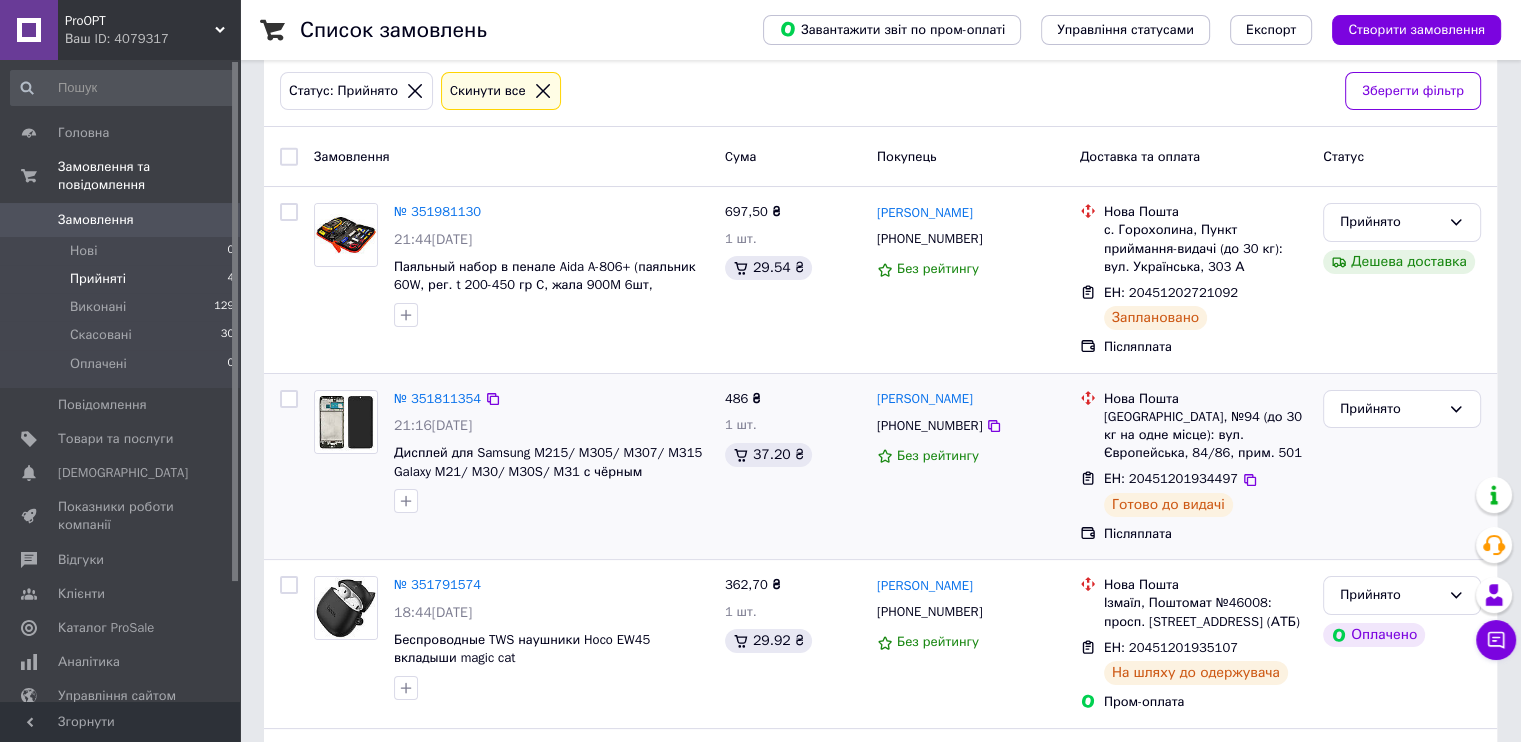 scroll, scrollTop: 276, scrollLeft: 0, axis: vertical 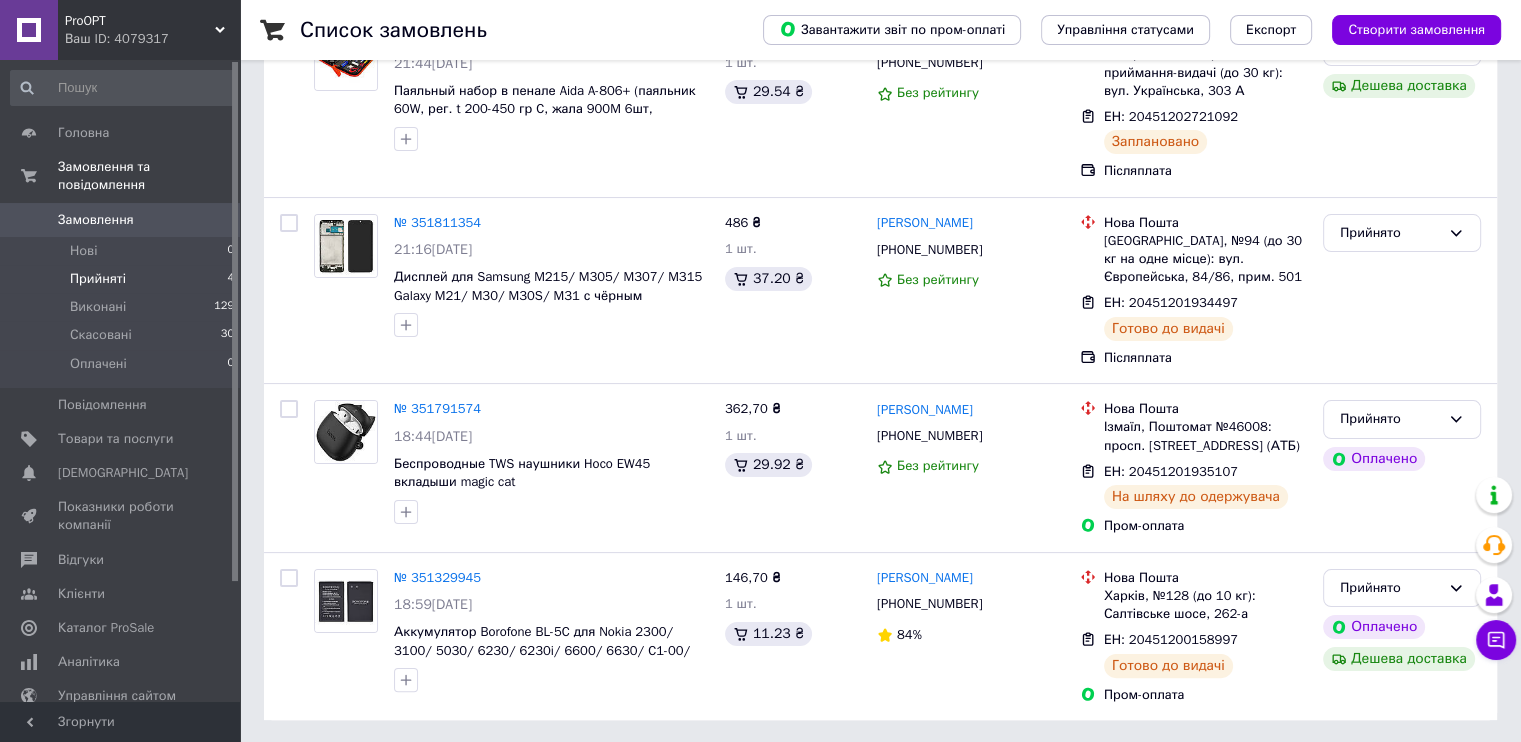 click on "Ваш ID: 4079317" at bounding box center [152, 39] 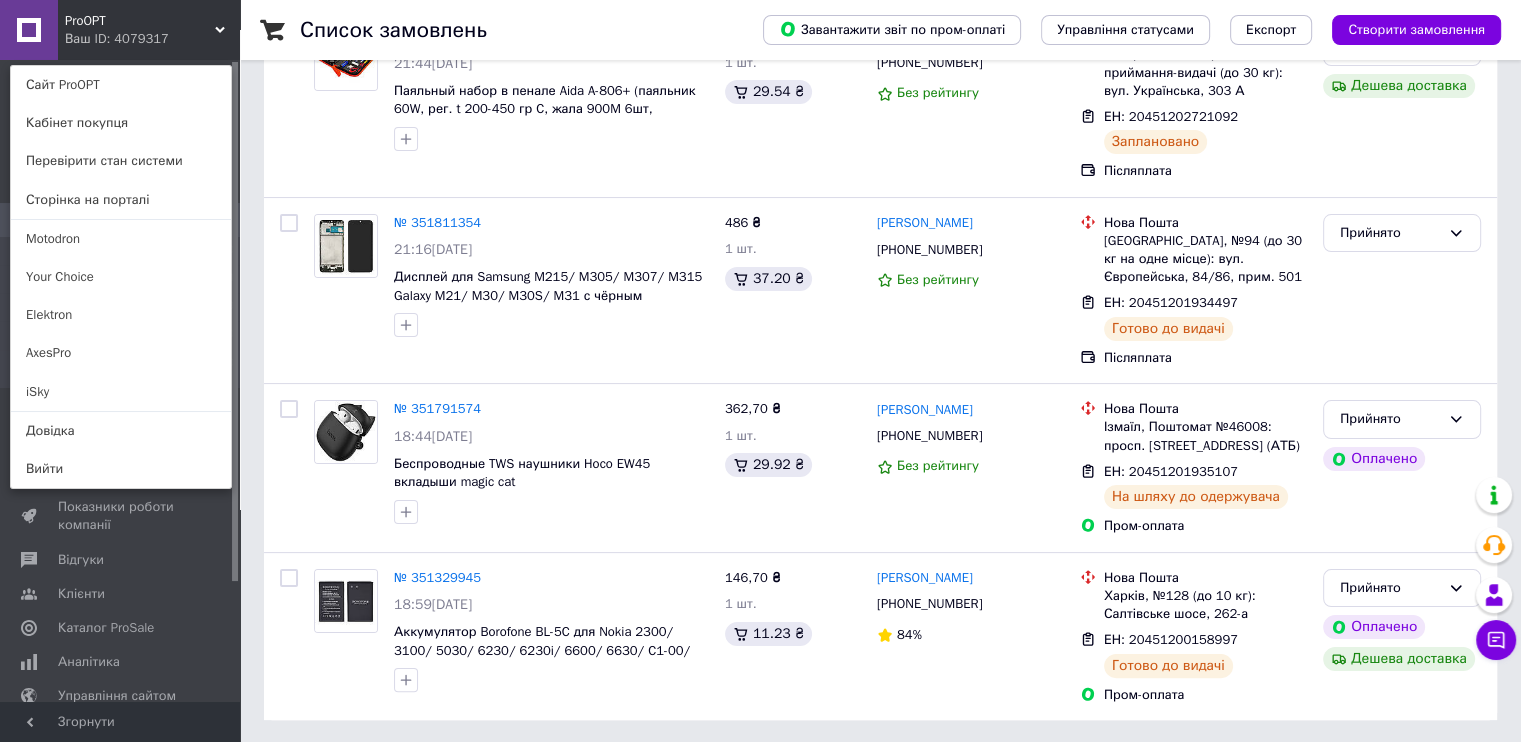 click on "Elektron" at bounding box center [121, 315] 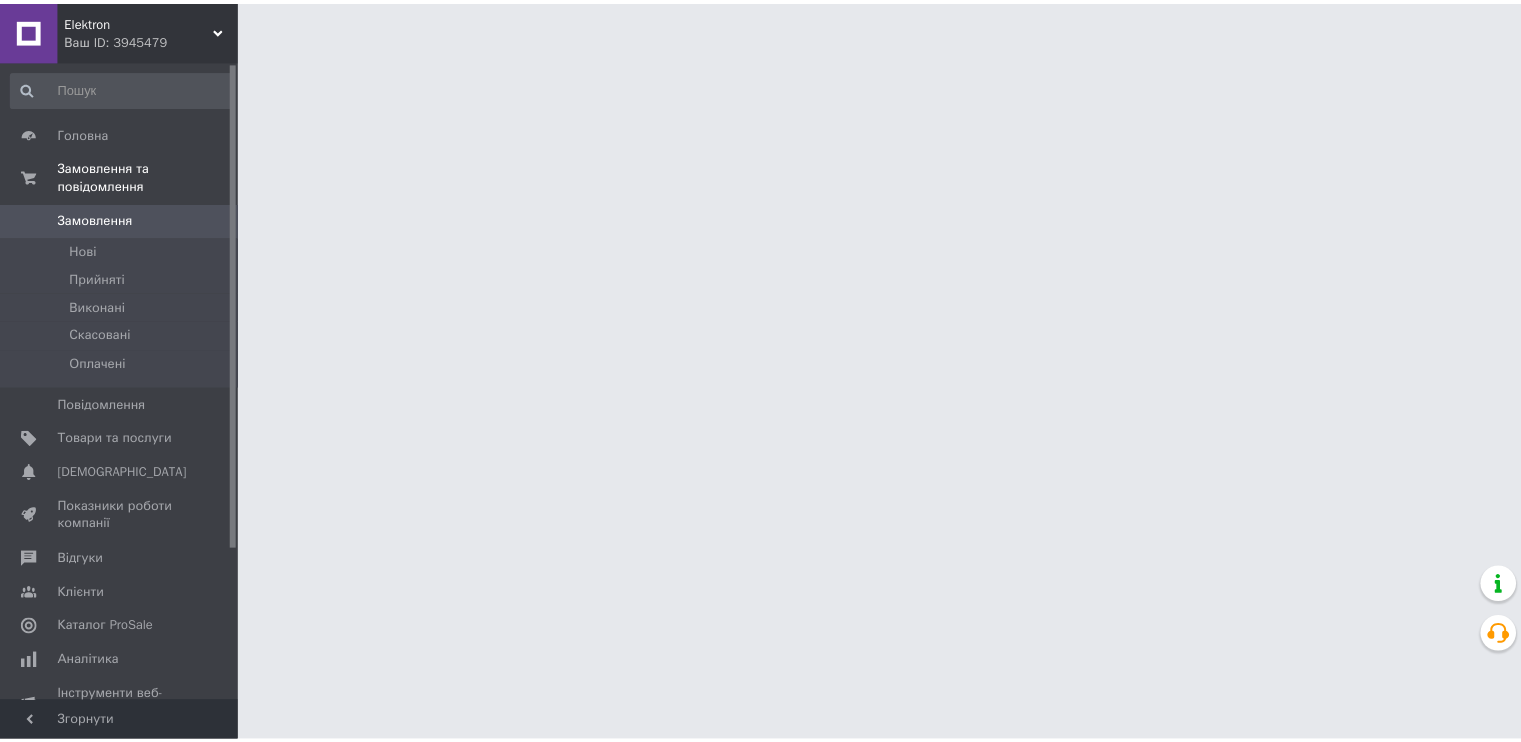 scroll, scrollTop: 0, scrollLeft: 0, axis: both 